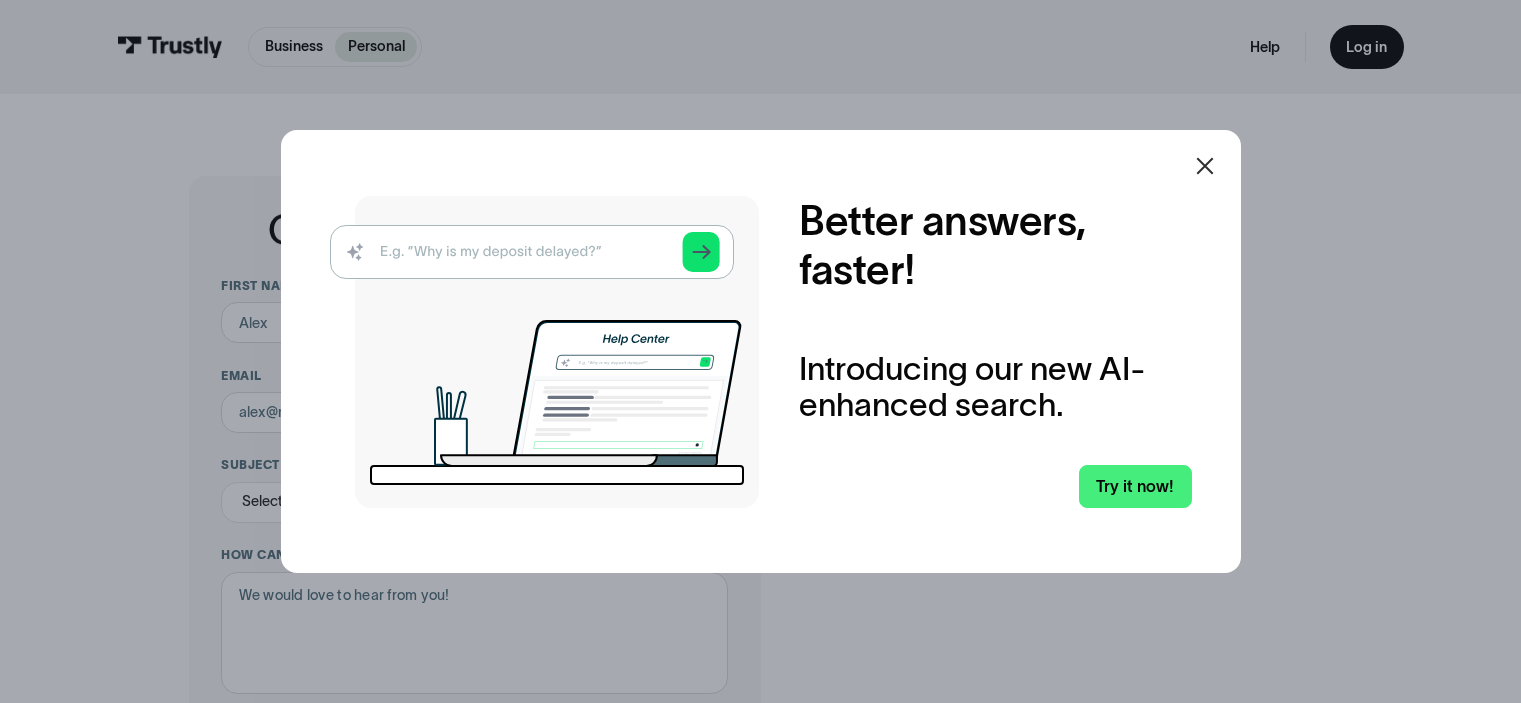scroll, scrollTop: 0, scrollLeft: 0, axis: both 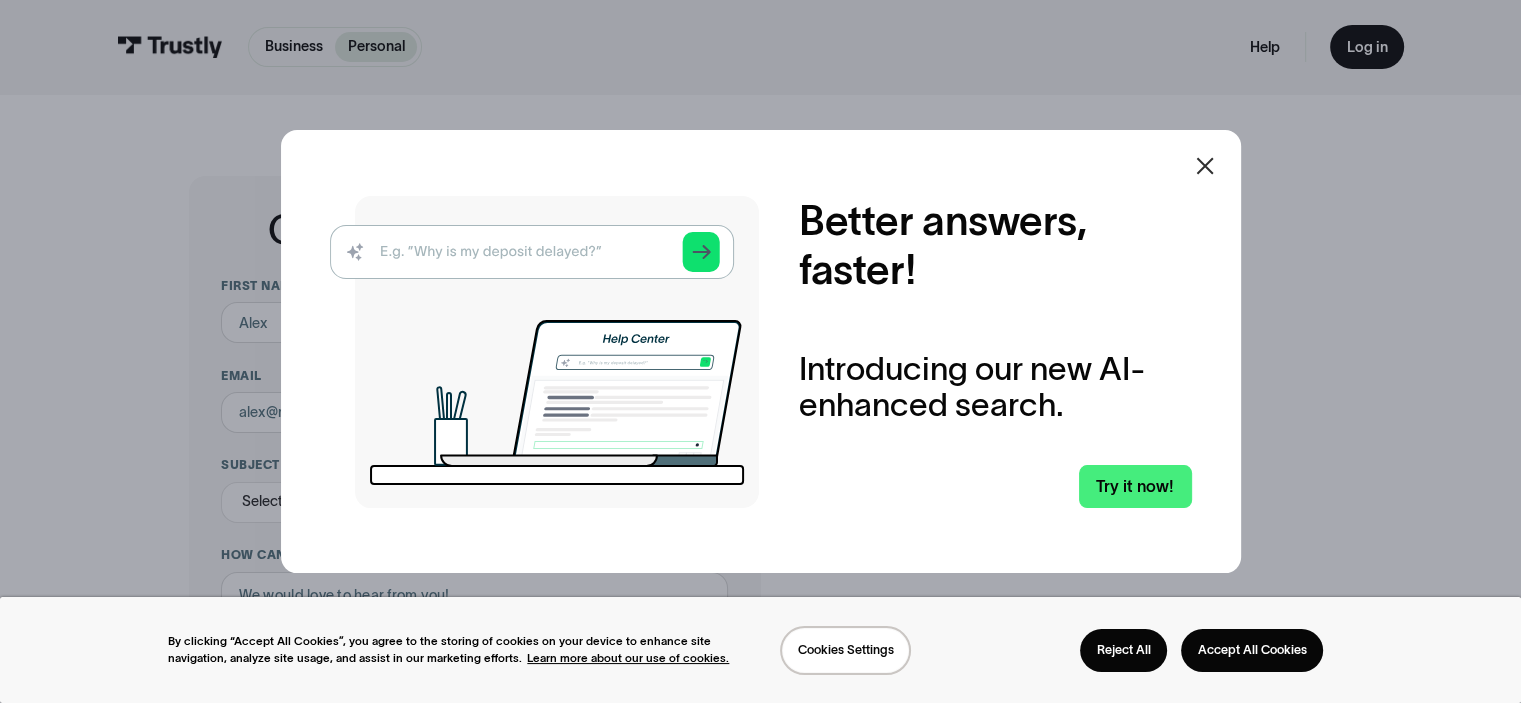 click at bounding box center [1205, 166] 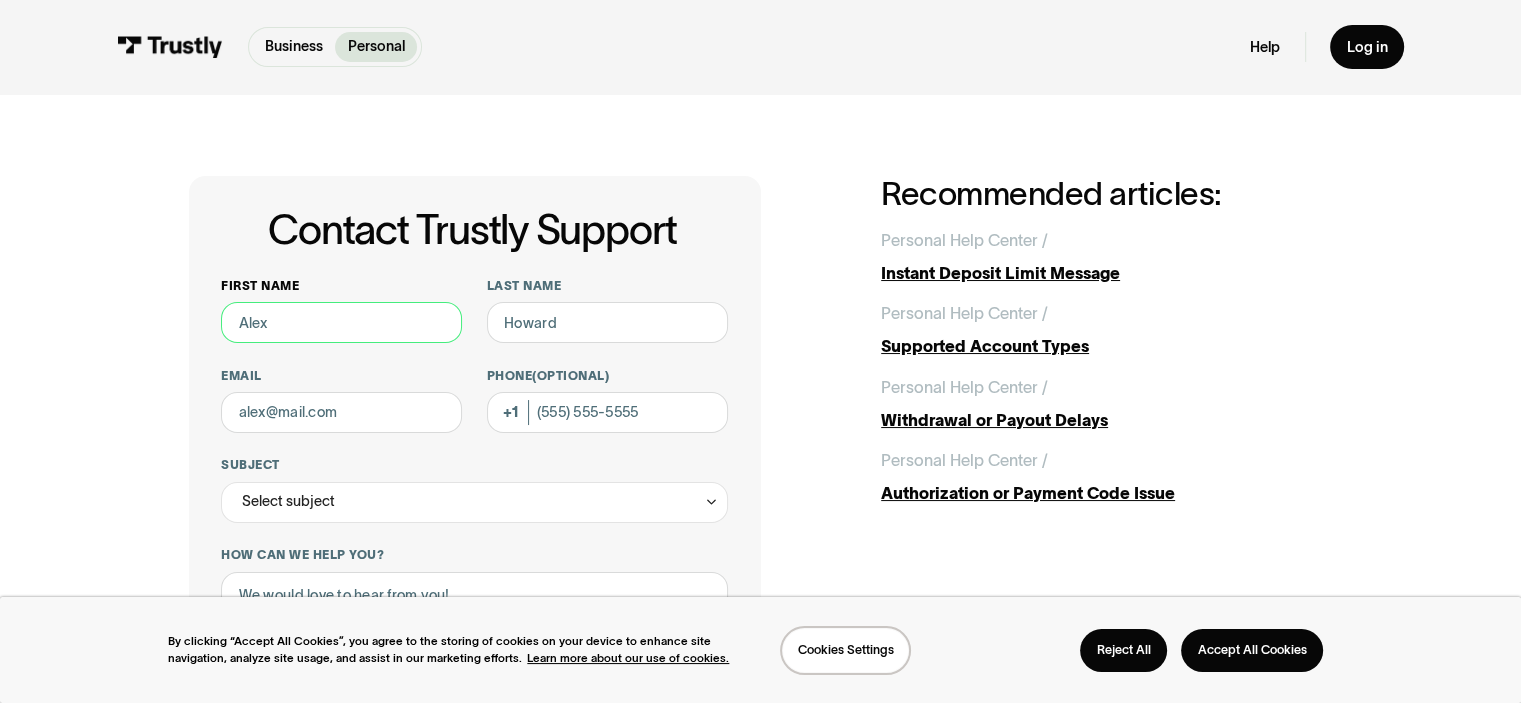 click on "First name" at bounding box center [341, 322] 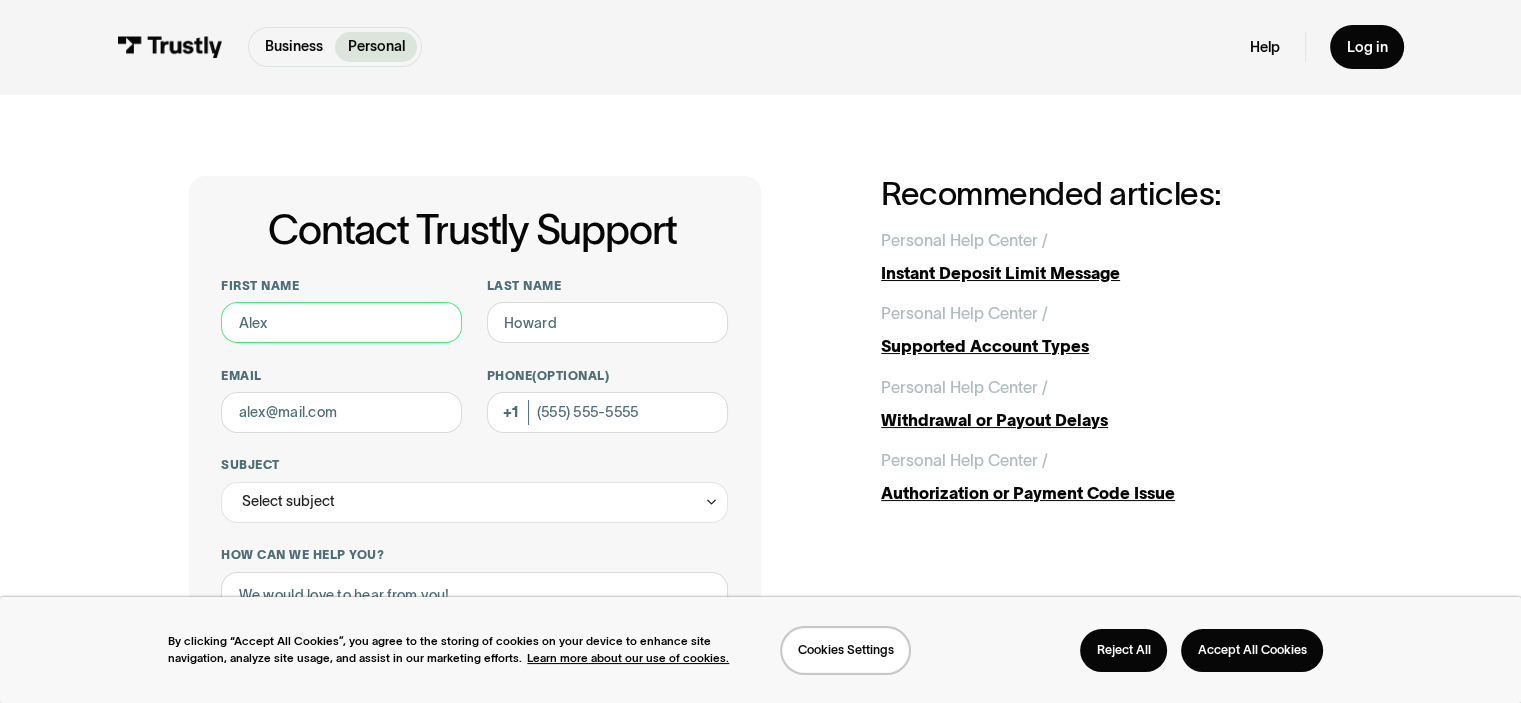 type on "[FIRST]" 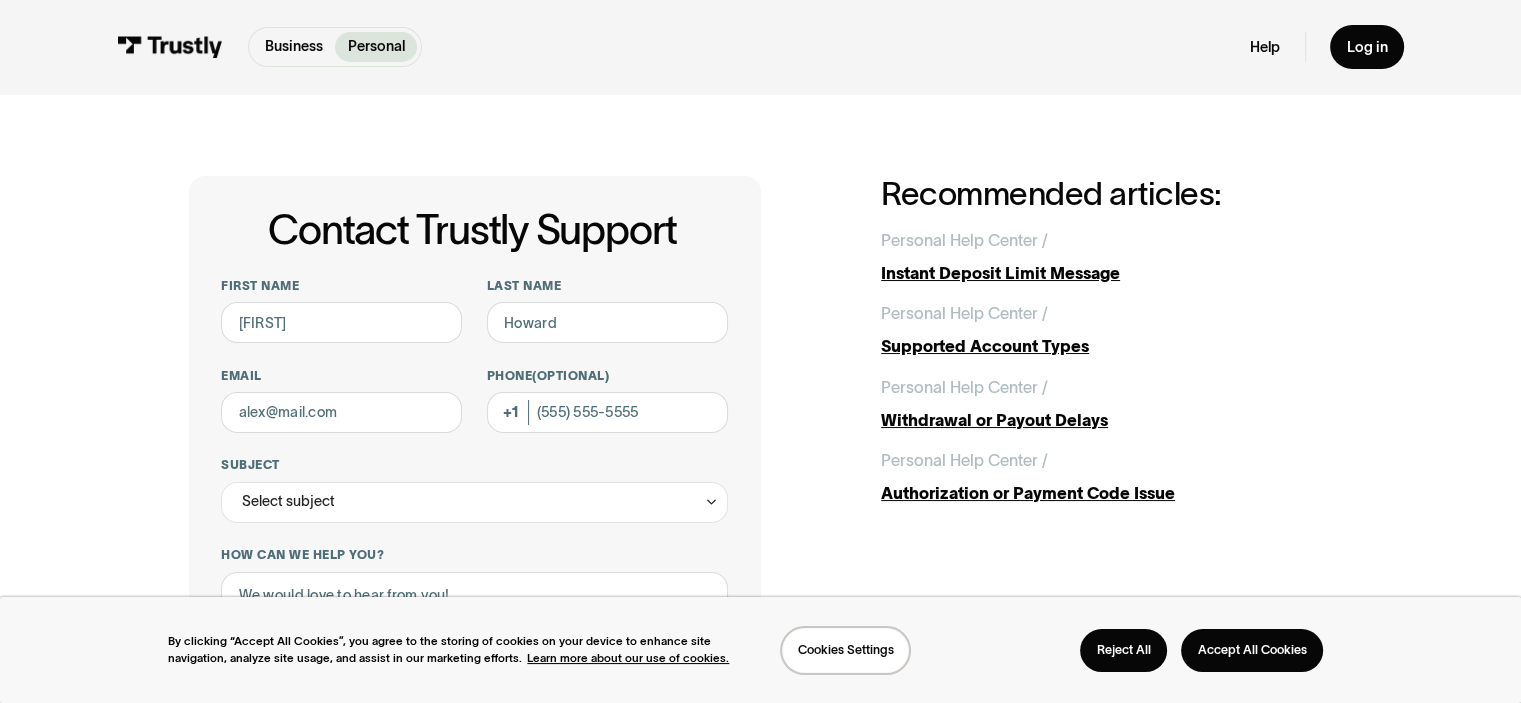 type on "[LAST]" 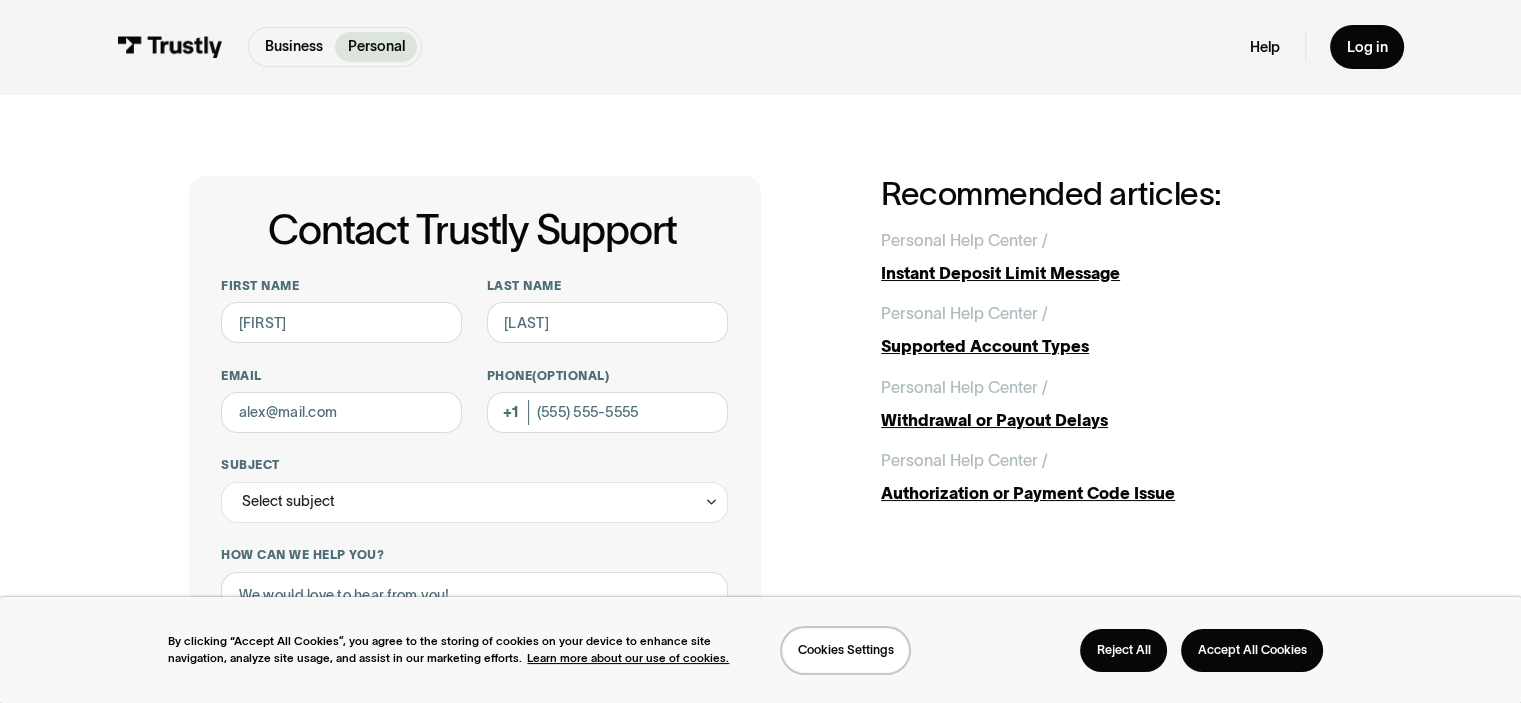 type on "[EMAIL]" 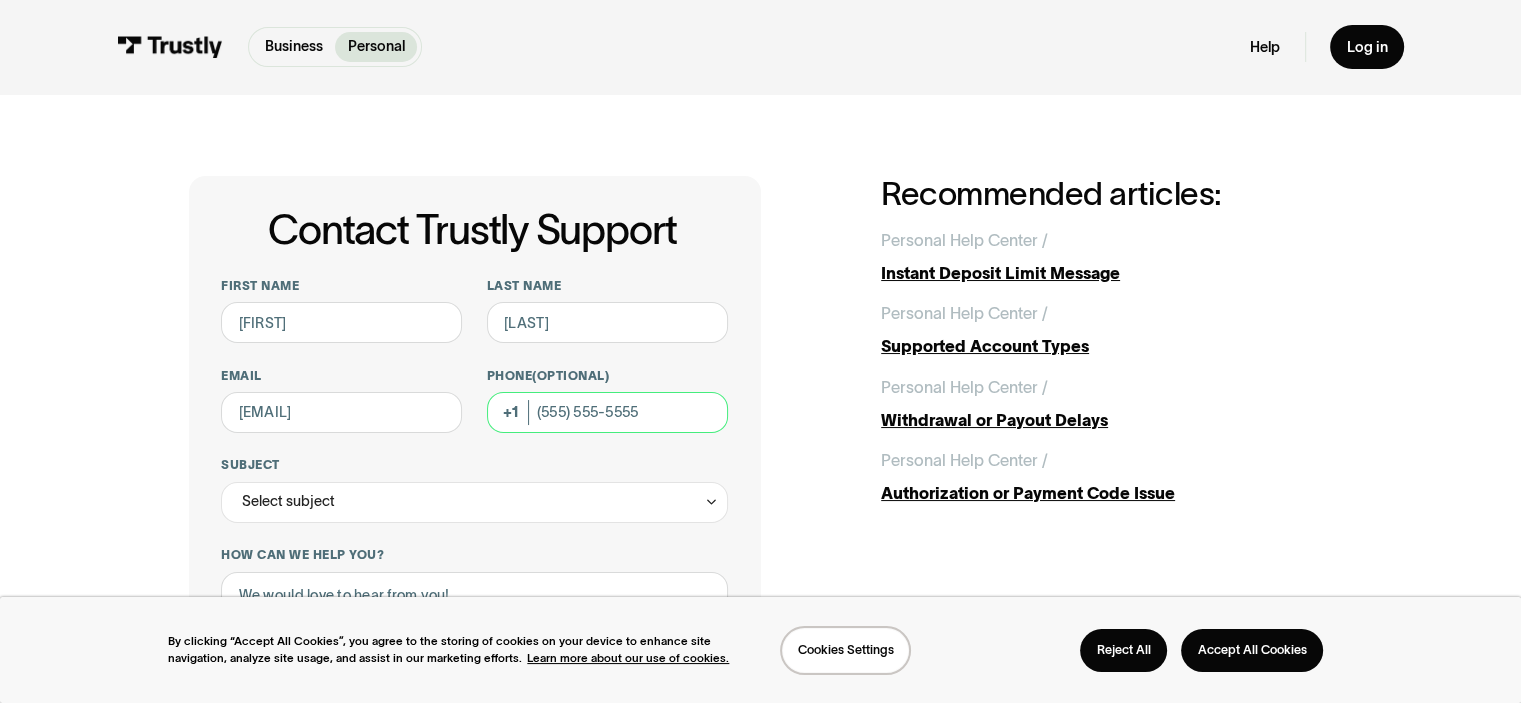 type on "[PHONE]" 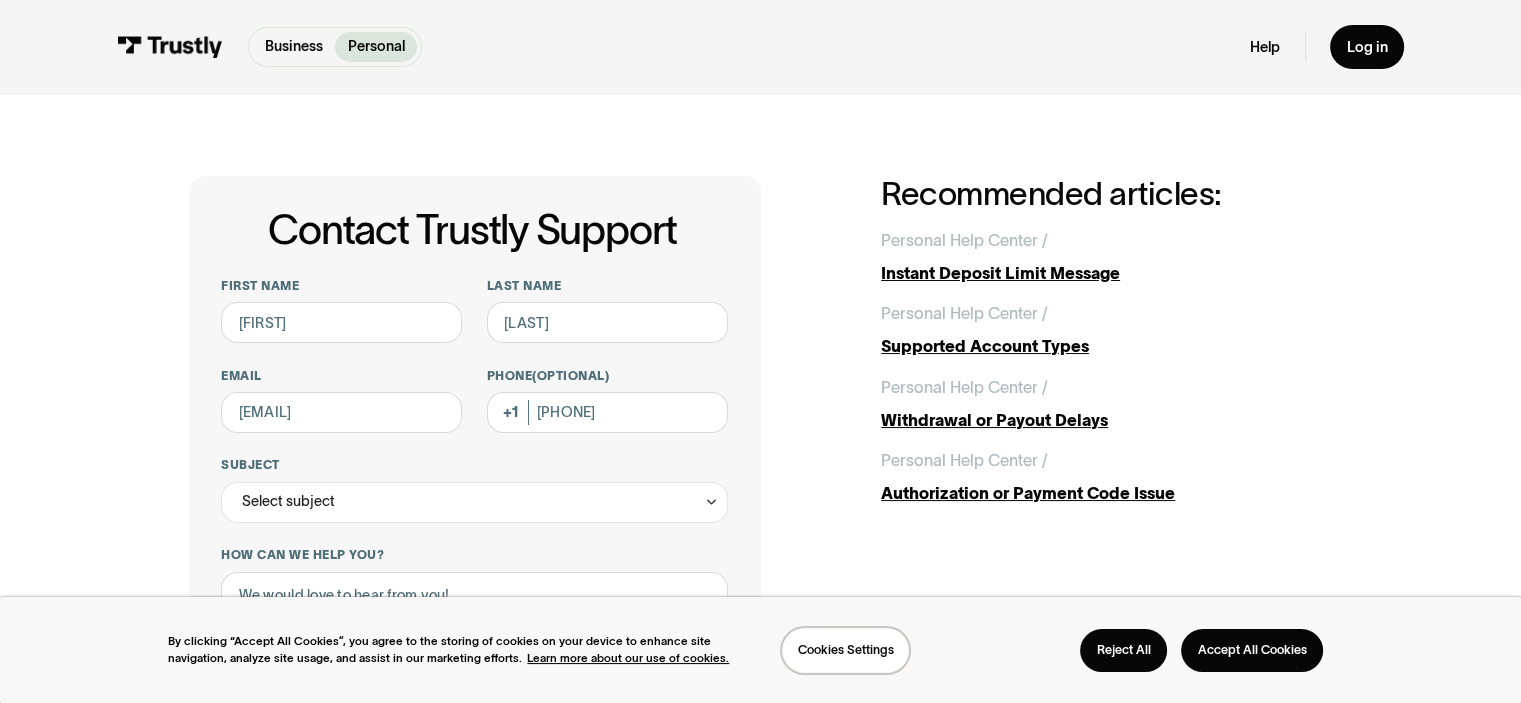 click on "Contact Trustly Support First name [FIRST] Last name [LAST] Email [EMAIL] Phone  (Optional) [PHONE] Subject Select subject
Trustly Report Bank connections General Outstanding debt Account information Transaction questions Transaction ID How can we help you? 0  / 300 How would you like us to contact you? Unavailable placeholder message Call back Chat Text Email This site is protected by reCAPTCHA and the Google  Privacy Policy  and  Terms of Service  apply. I agree to receive text messages from Trustly Support. Message and data rates may apply.
Submit Thank you! Your submission has been received! Oops! Something went wrong while submitting the form. Subject Select subject
General" at bounding box center [760, 643] 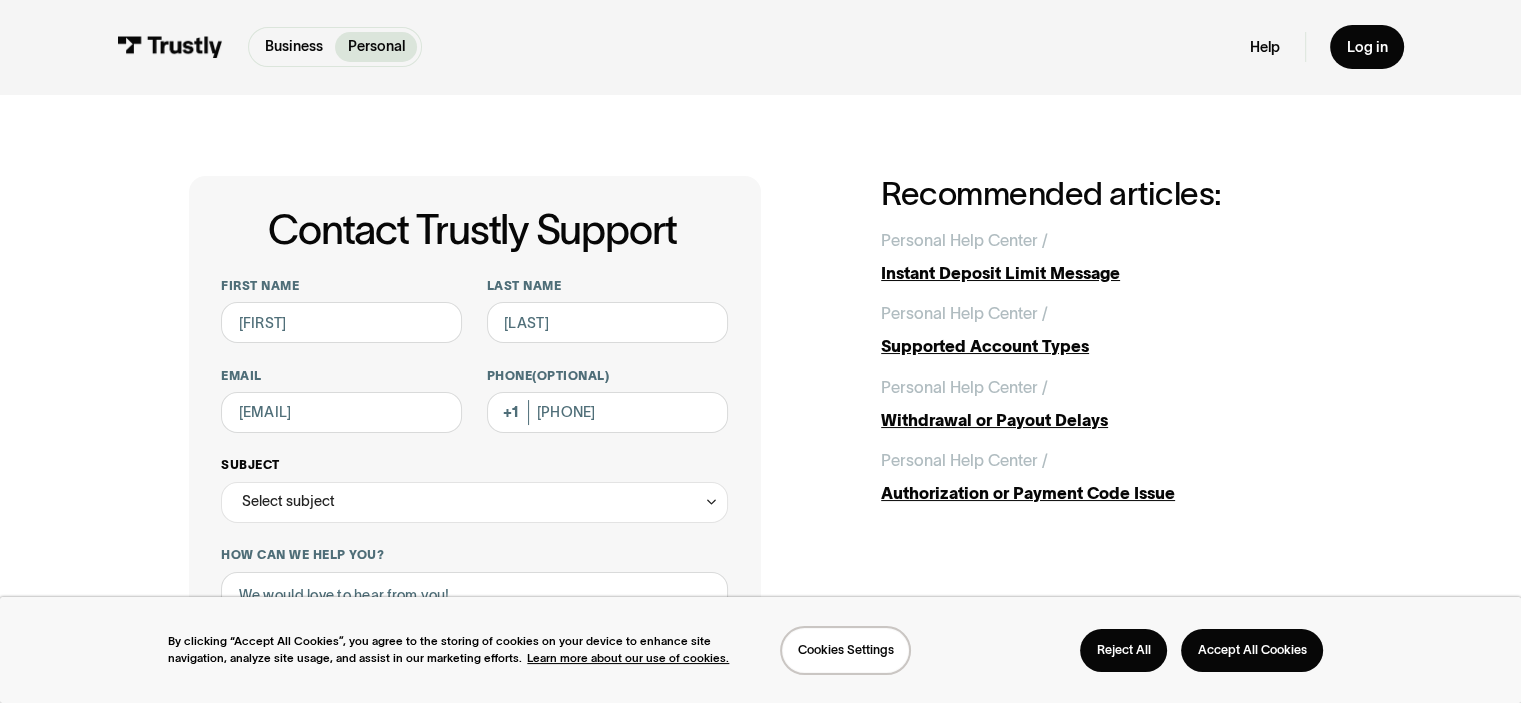 click on "Select subject" at bounding box center [288, 501] 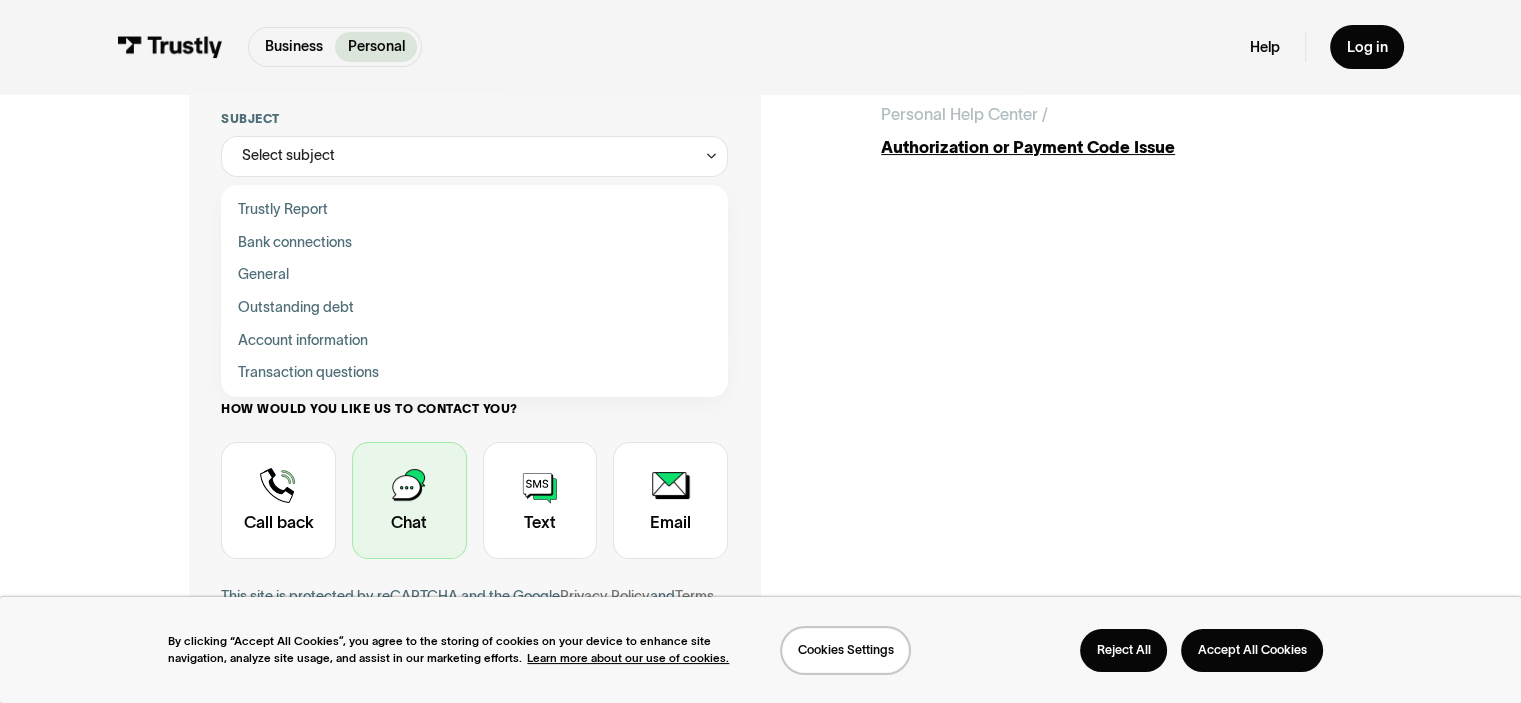 scroll, scrollTop: 300, scrollLeft: 0, axis: vertical 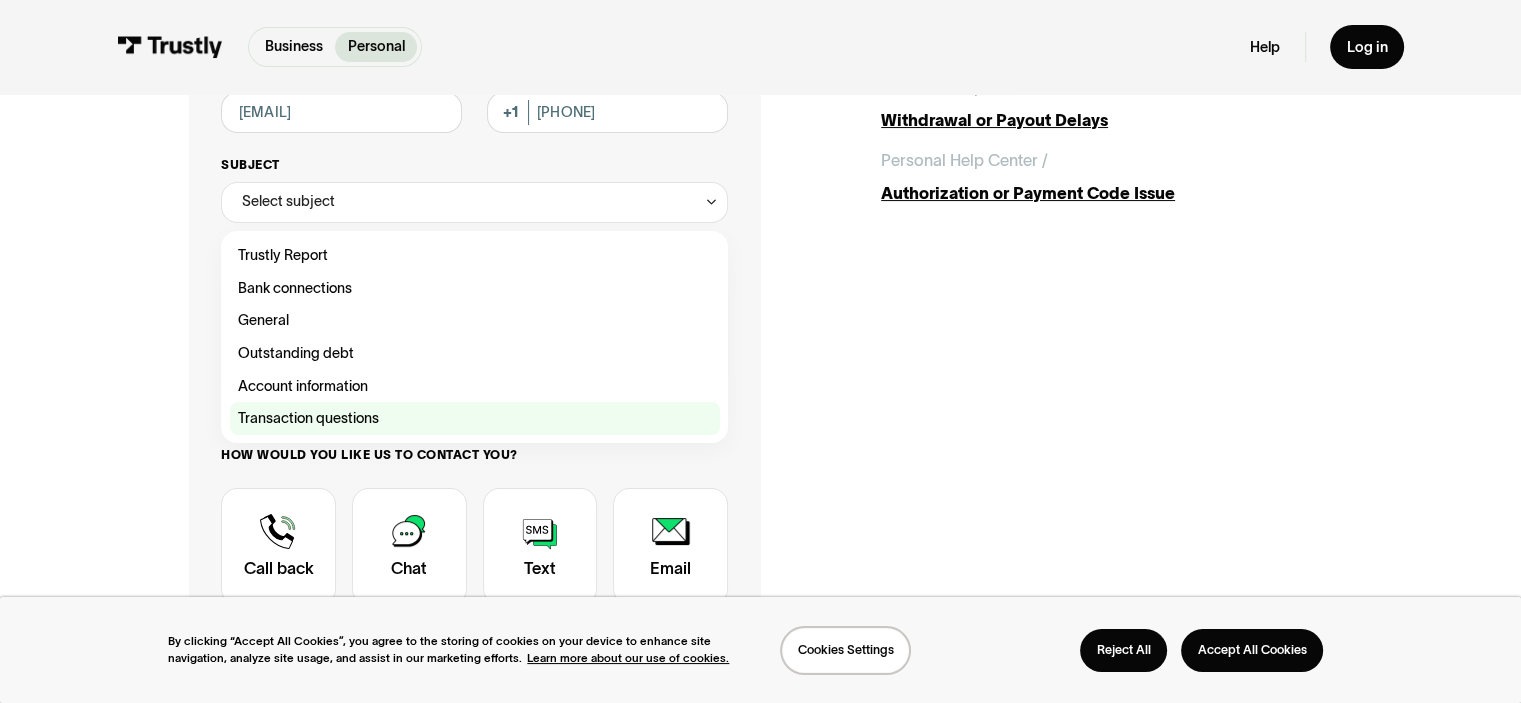 click at bounding box center [475, 255] 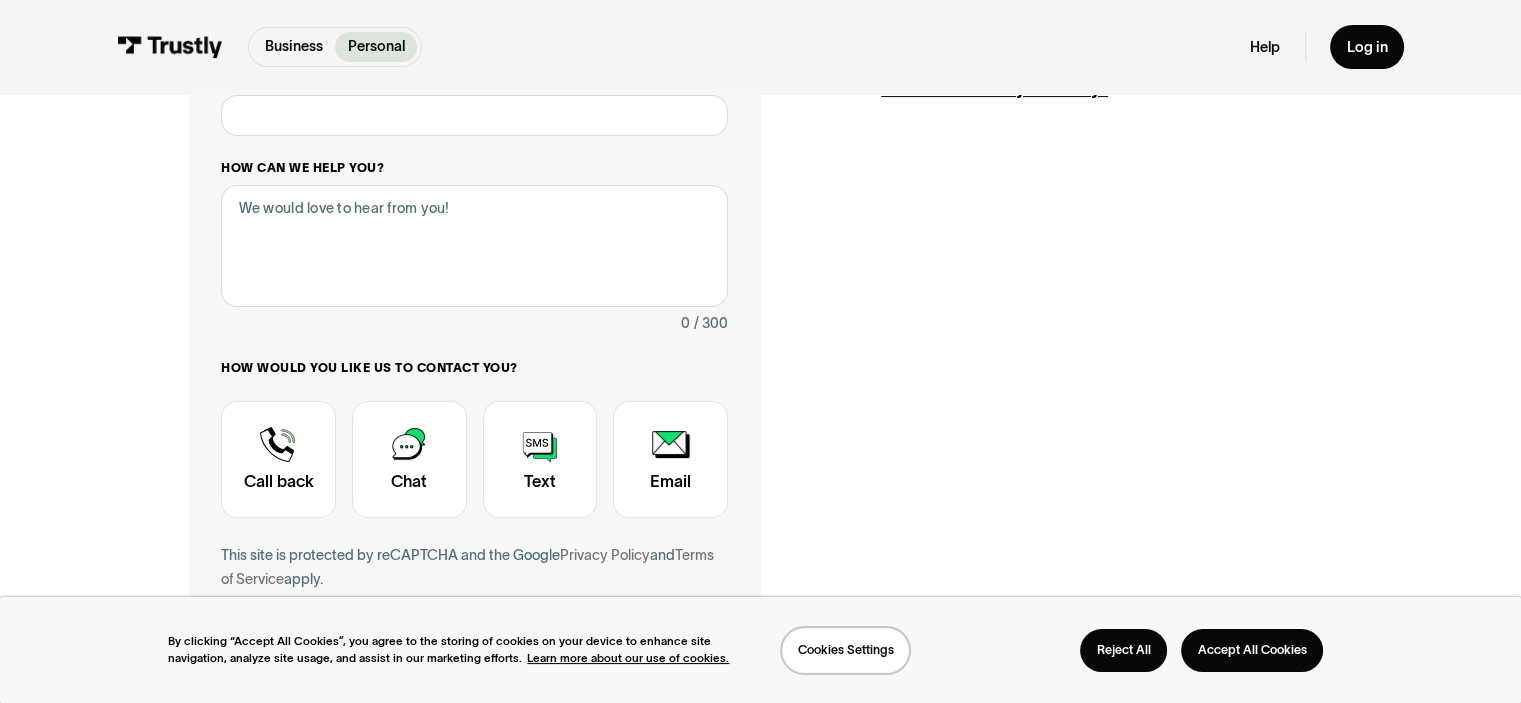 scroll, scrollTop: 500, scrollLeft: 0, axis: vertical 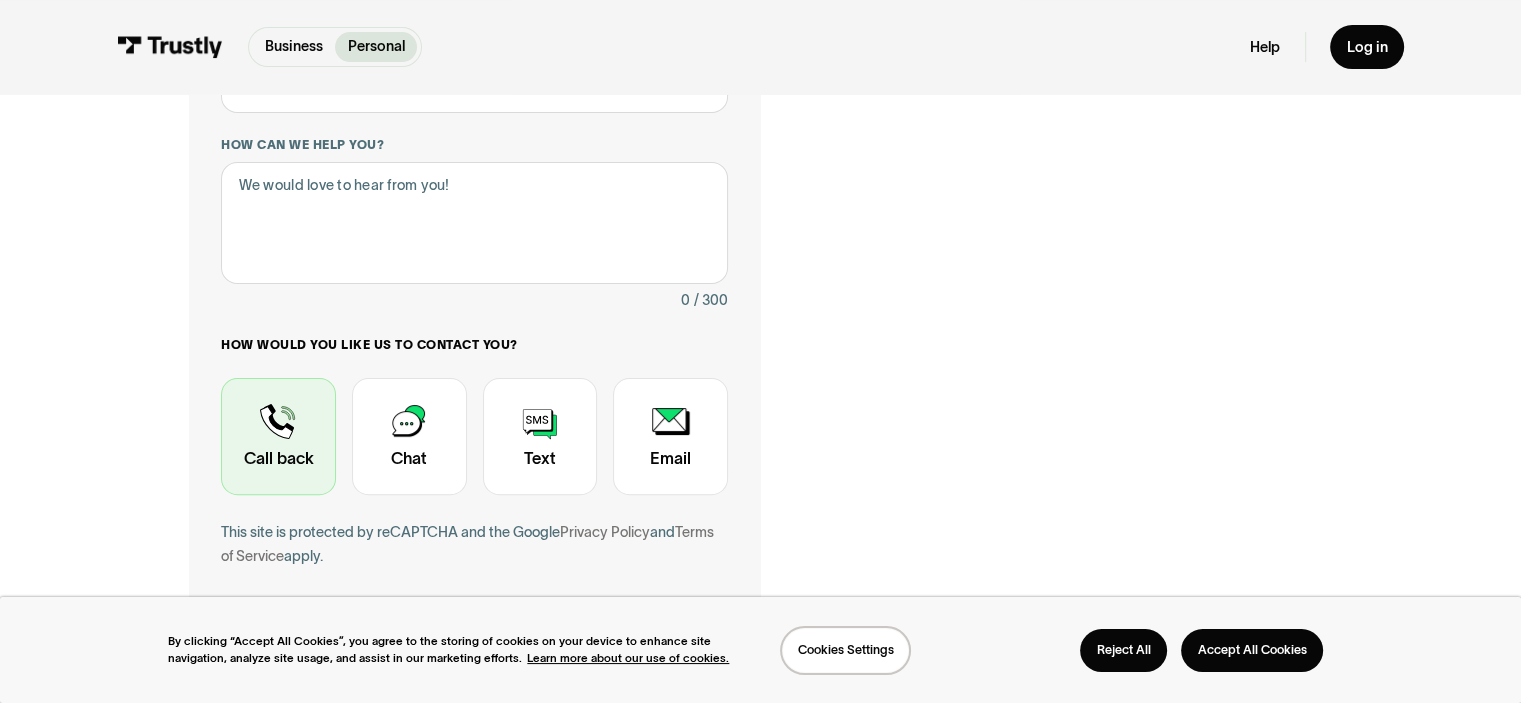 click at bounding box center (278, 437) 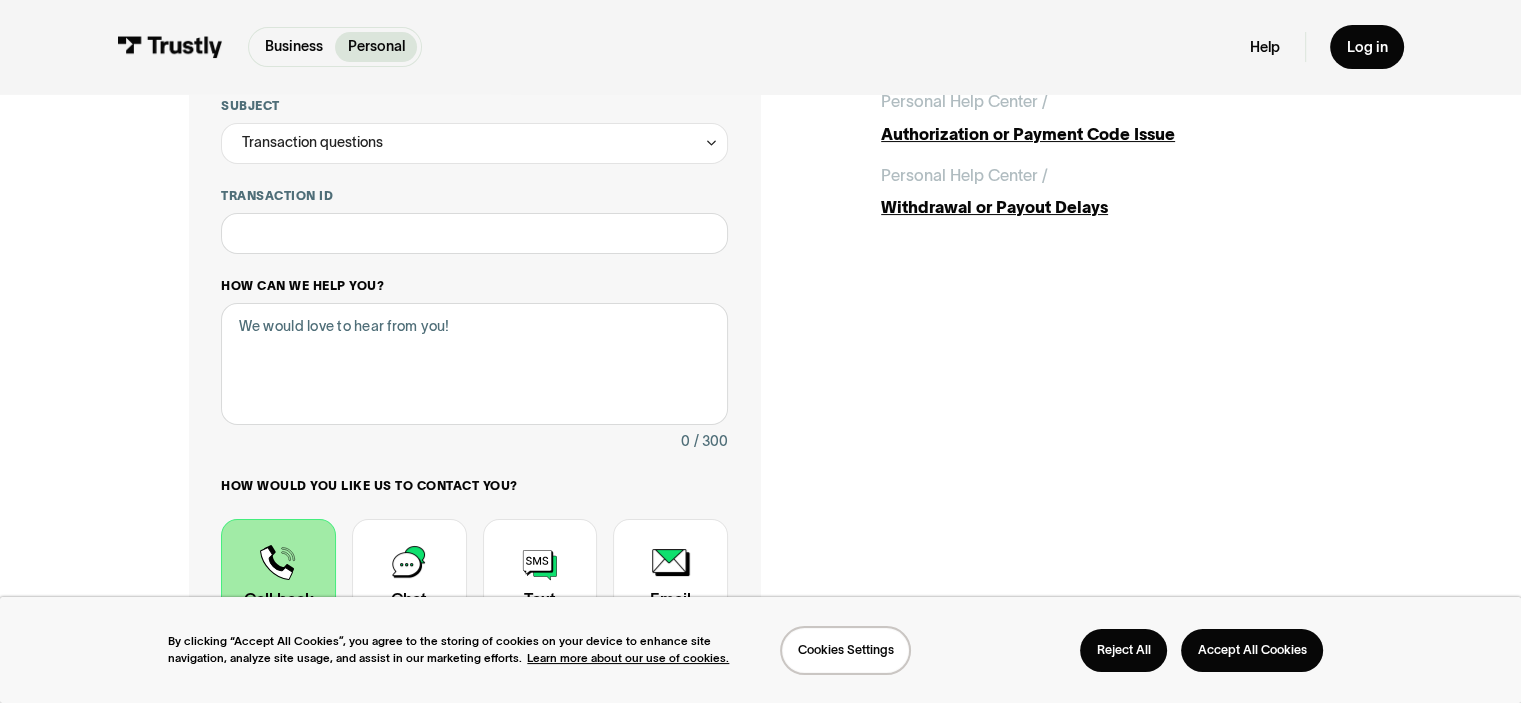scroll, scrollTop: 200, scrollLeft: 0, axis: vertical 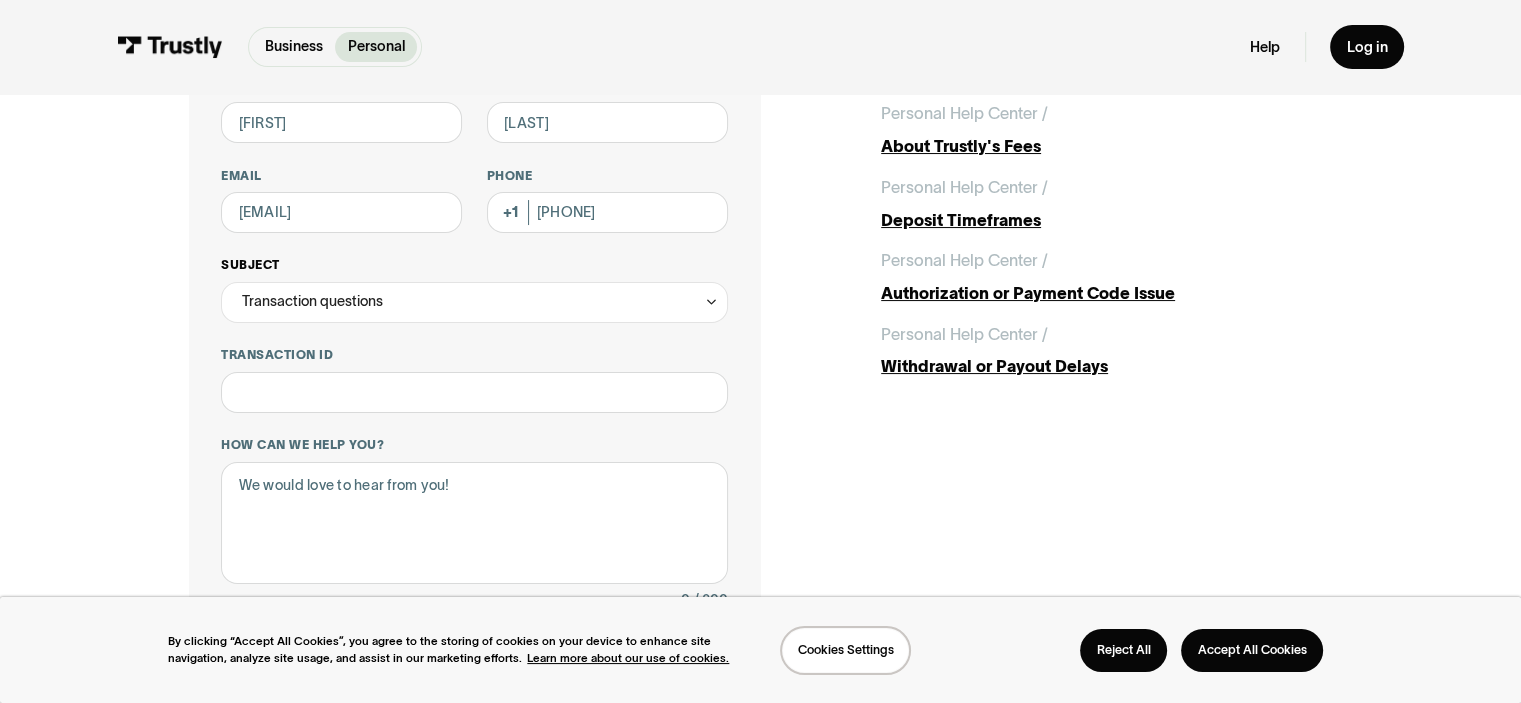 click on "Transaction questions" at bounding box center (474, 302) 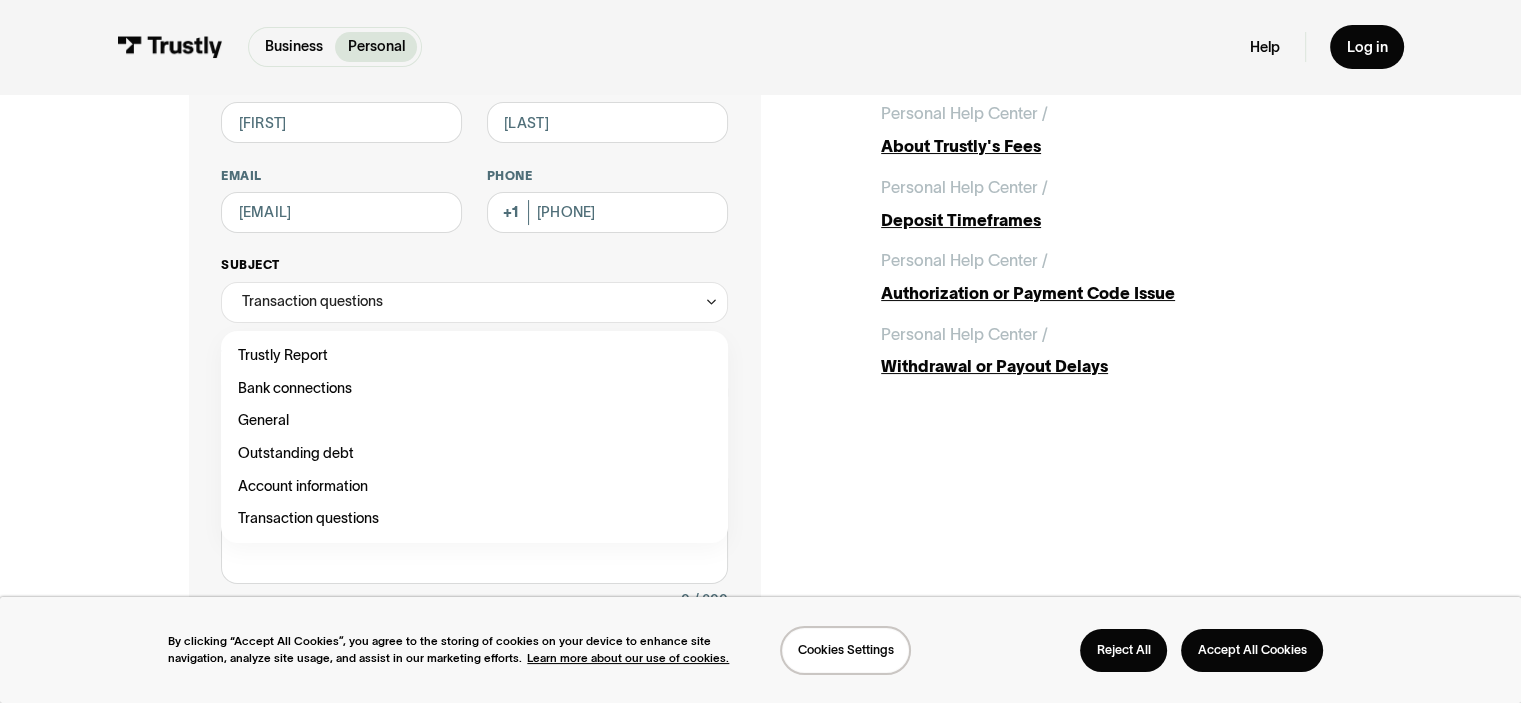 click on "Transaction questions" at bounding box center [474, 302] 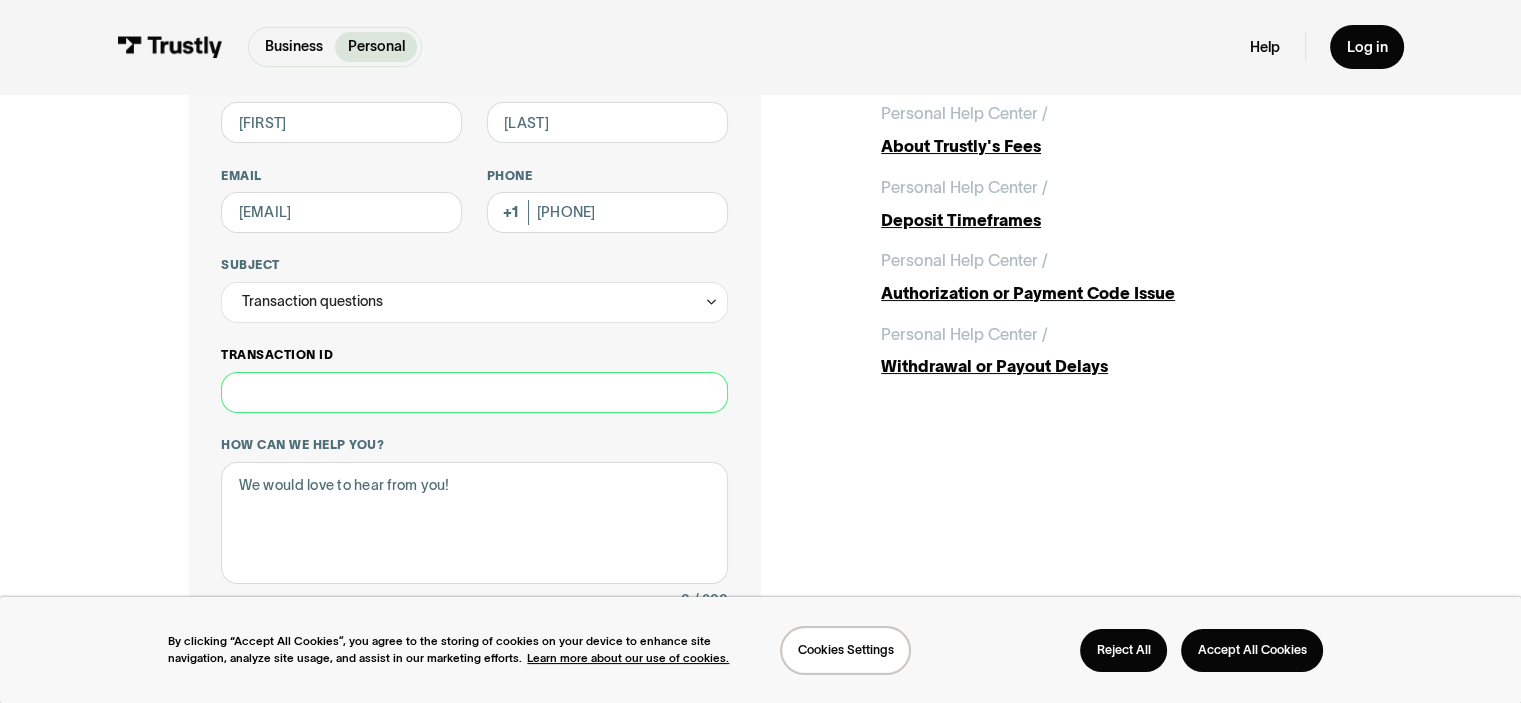 click on "Transaction ID" at bounding box center [474, 392] 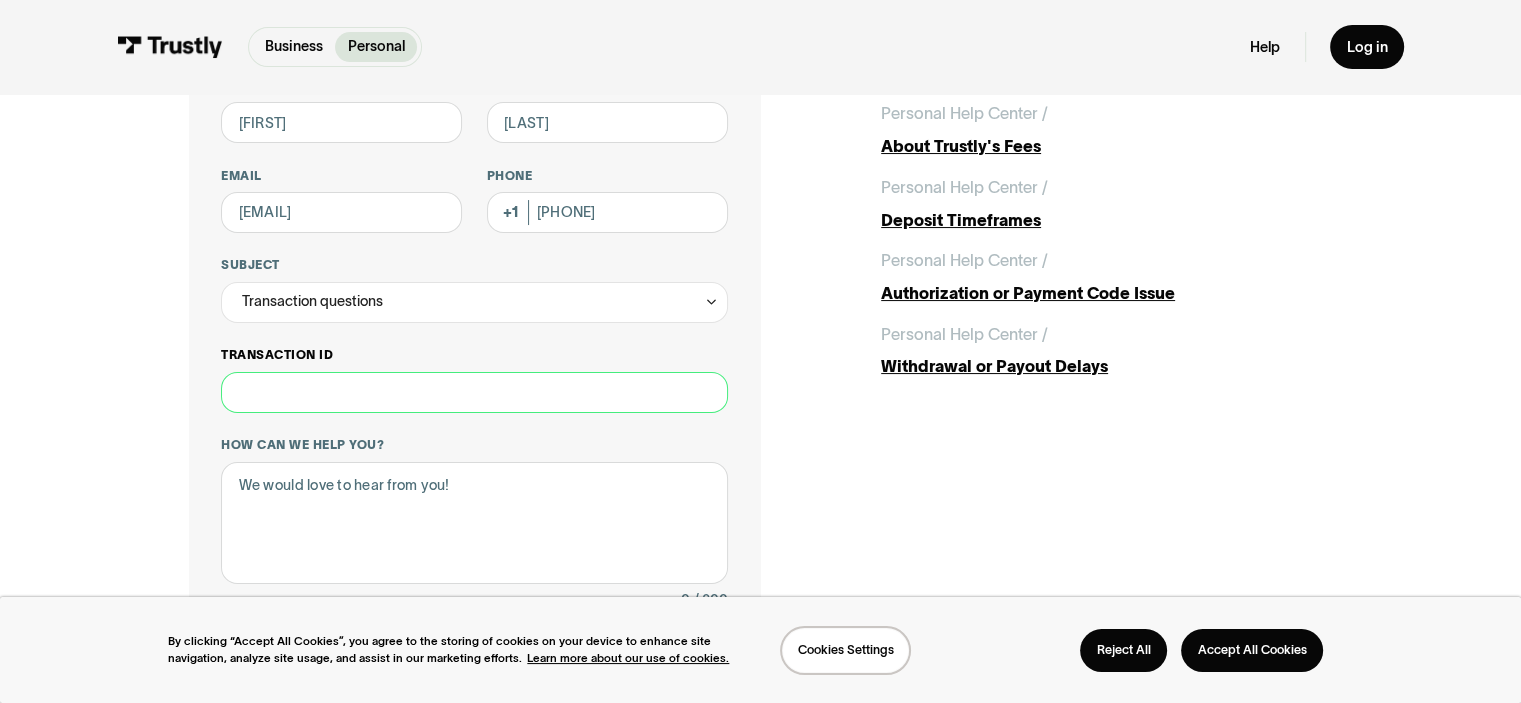 paste on "1464398557" 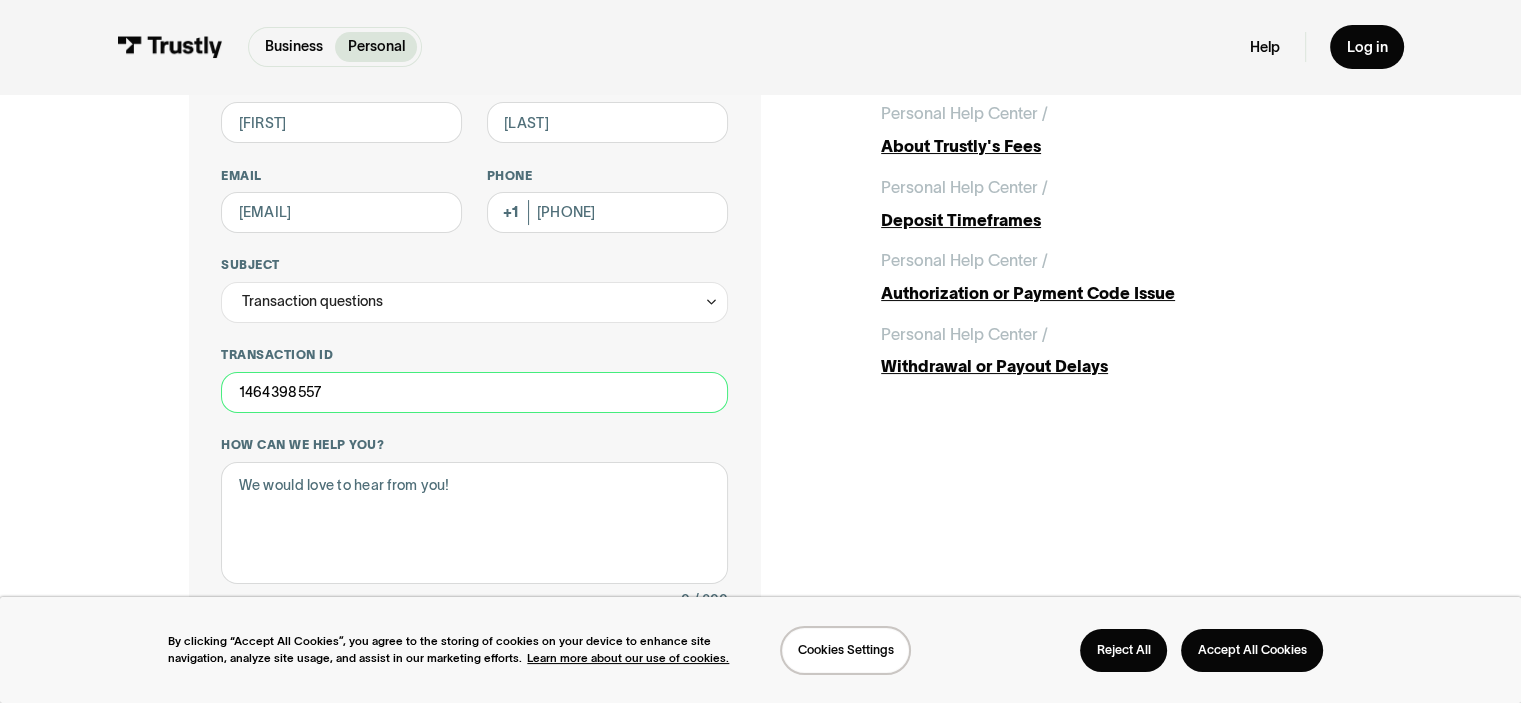 type on "1464398557" 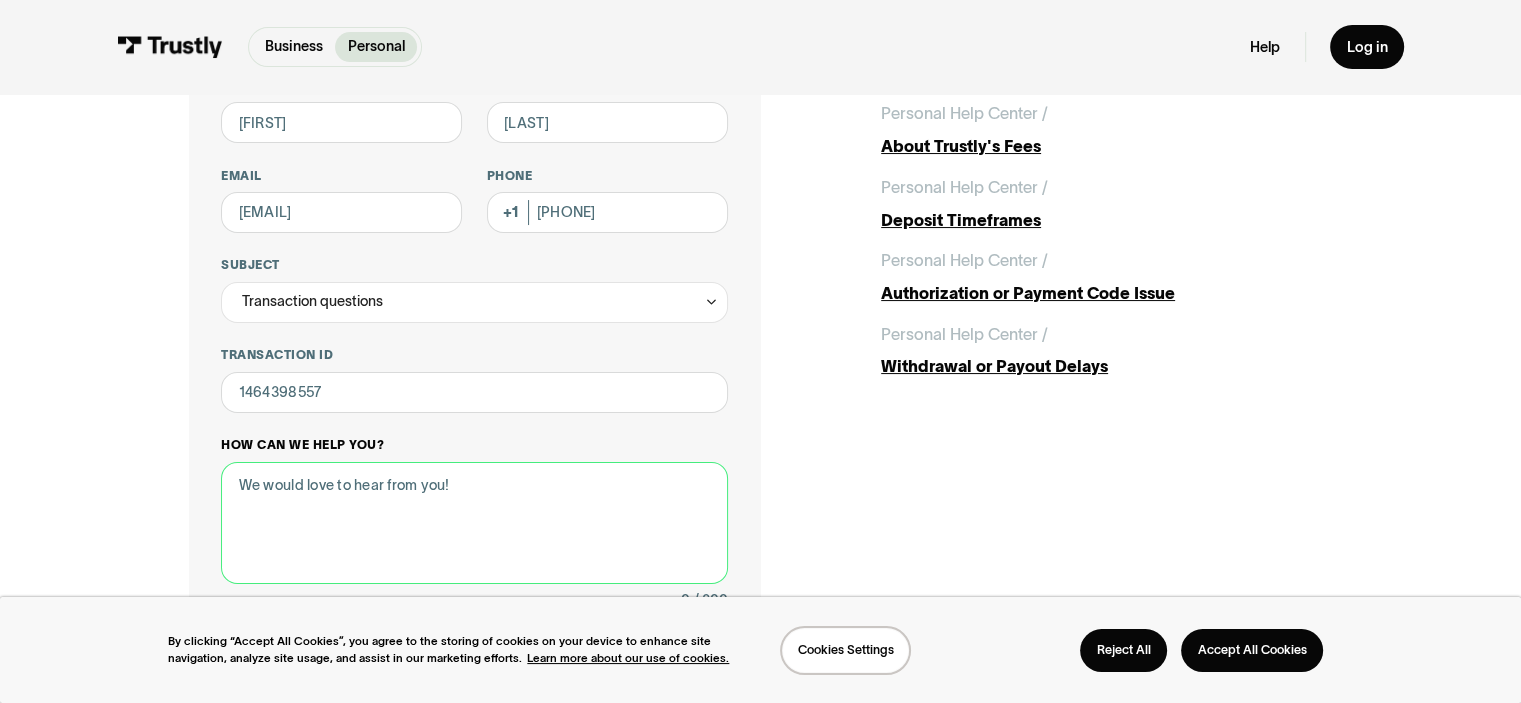 click on "How can we help you?" at bounding box center (474, 523) 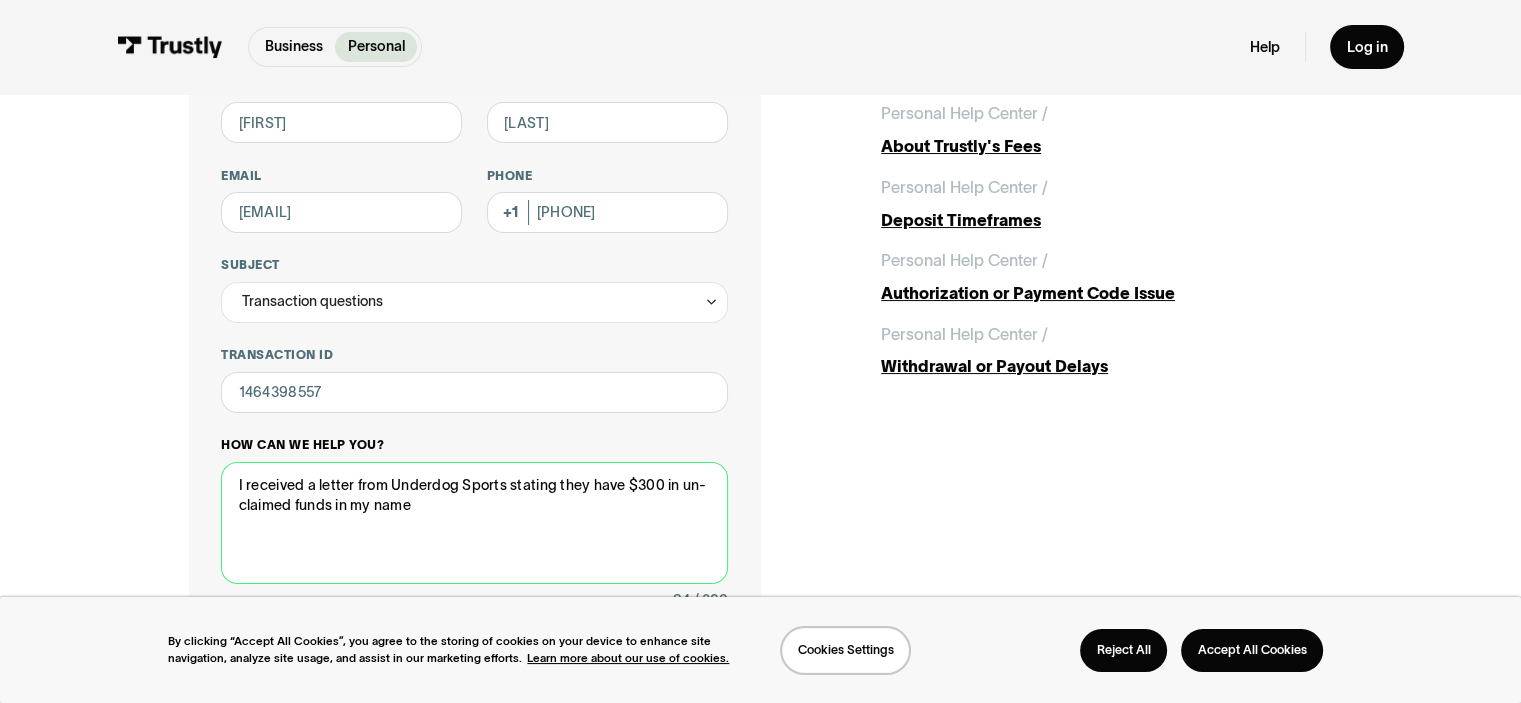 click on "I received a letter from Underdog Sports stating they have $300 in un-claimed funds in my name" at bounding box center (474, 523) 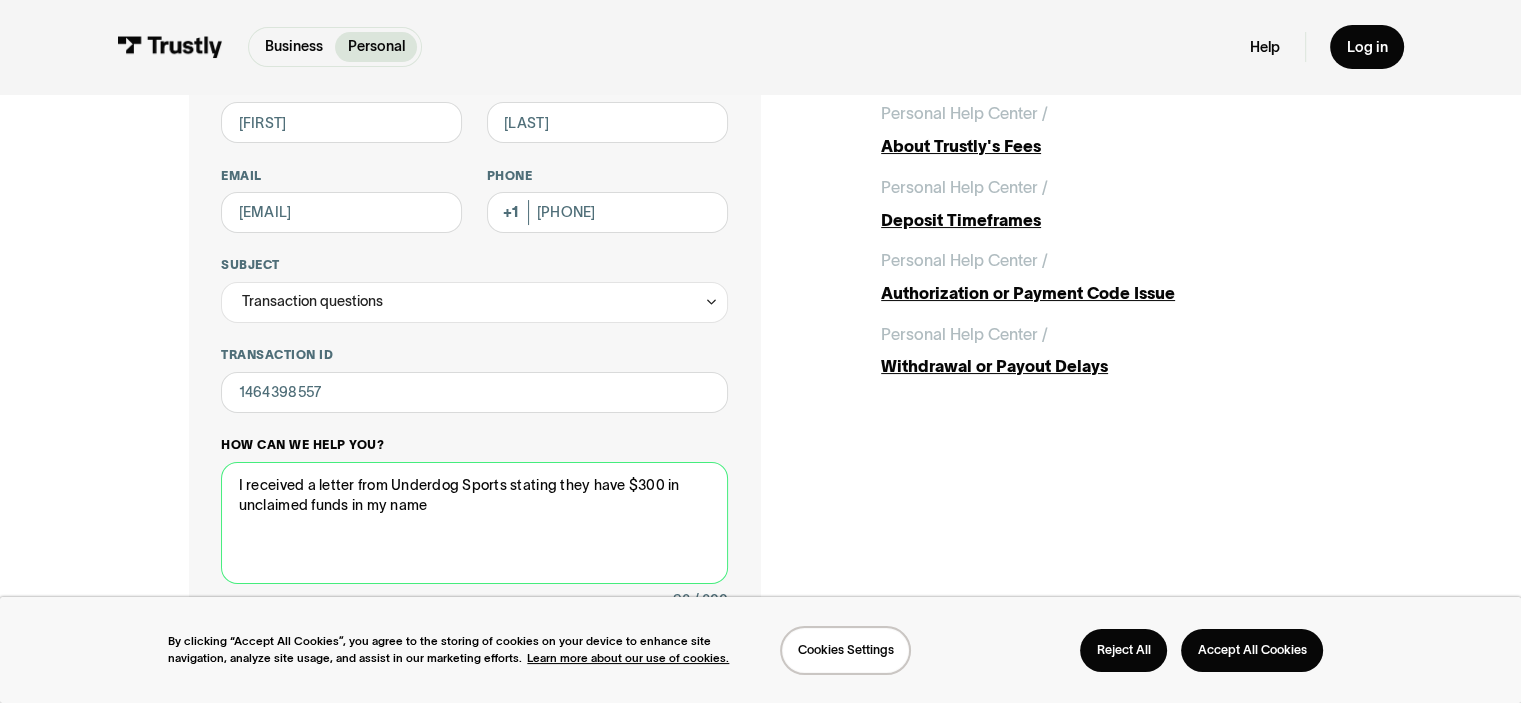 click on "I received a letter from Underdog Sports stating they have $300 in unclaimed funds in my name" at bounding box center [474, 523] 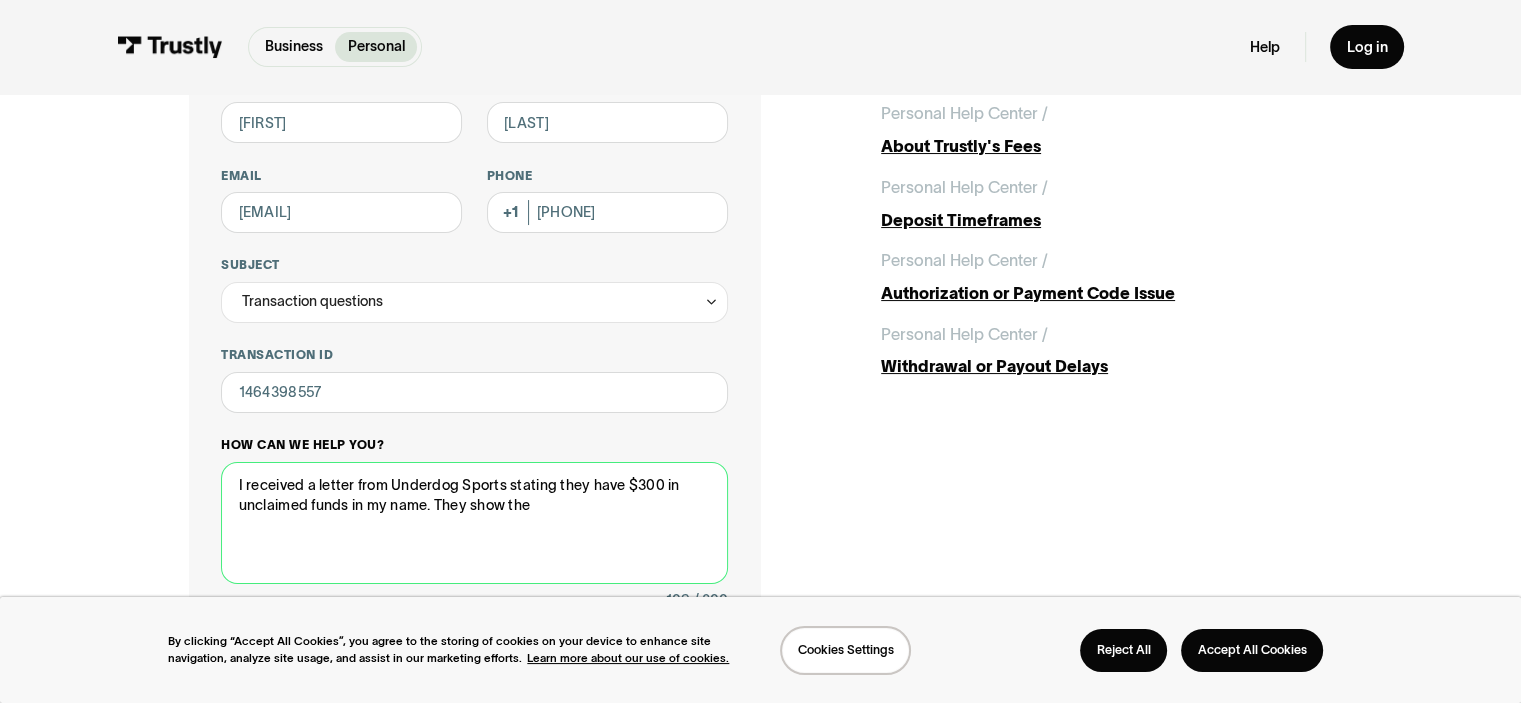 click on "I received a letter from Underdog Sports stating they have $300 in unclaimed funds in my name. They show the" at bounding box center (474, 523) 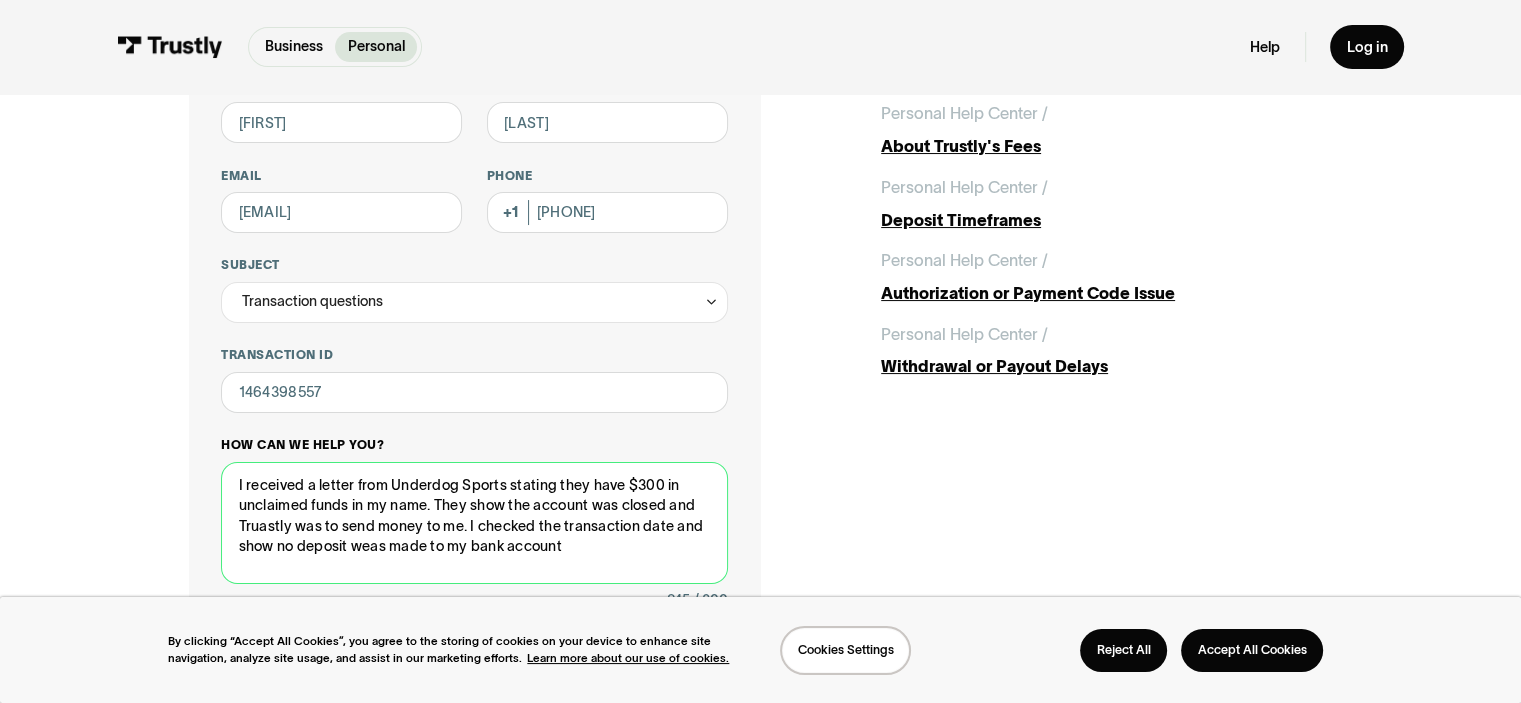 click on "I received a letter from Underdog Sports stating they have $300 in unclaimed funds in my name. They show the account was closed and Truastly was to send money to me. I checked the transaction date and show no deposit weas made to my bank account" at bounding box center (474, 523) 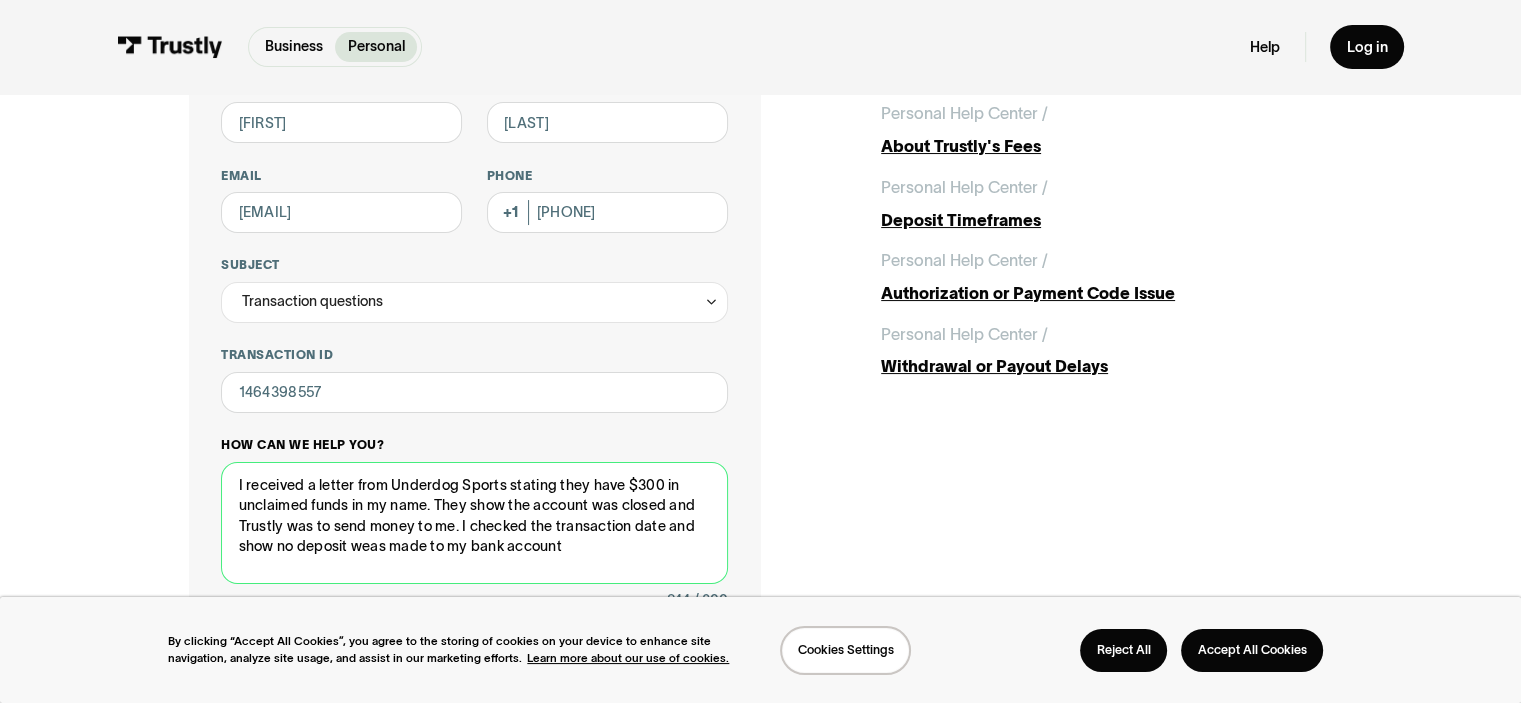 click on "I received a letter from Underdog Sports stating they have $300 in unclaimed funds in my name. They show the account was closed and Trustly was to send money to me. I checked the transaction date and show no deposit weas made to my bank account" at bounding box center (474, 523) 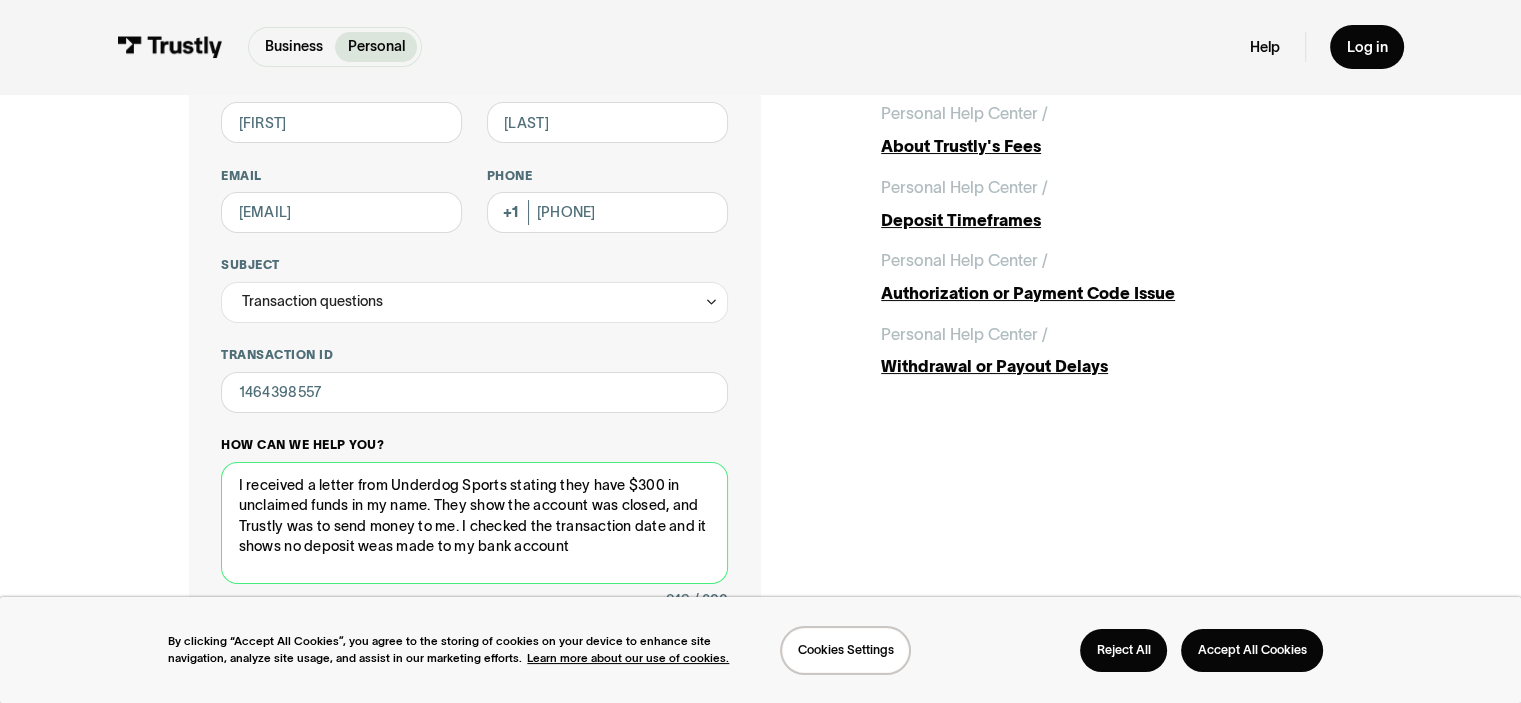 click on "I received a letter from Underdog Sports stating they have $300 in unclaimed funds in my name. They show the account was closed, and Trustly was to send money to me. I checked the transaction date and it shows no deposit weas made to my bank account" at bounding box center [474, 523] 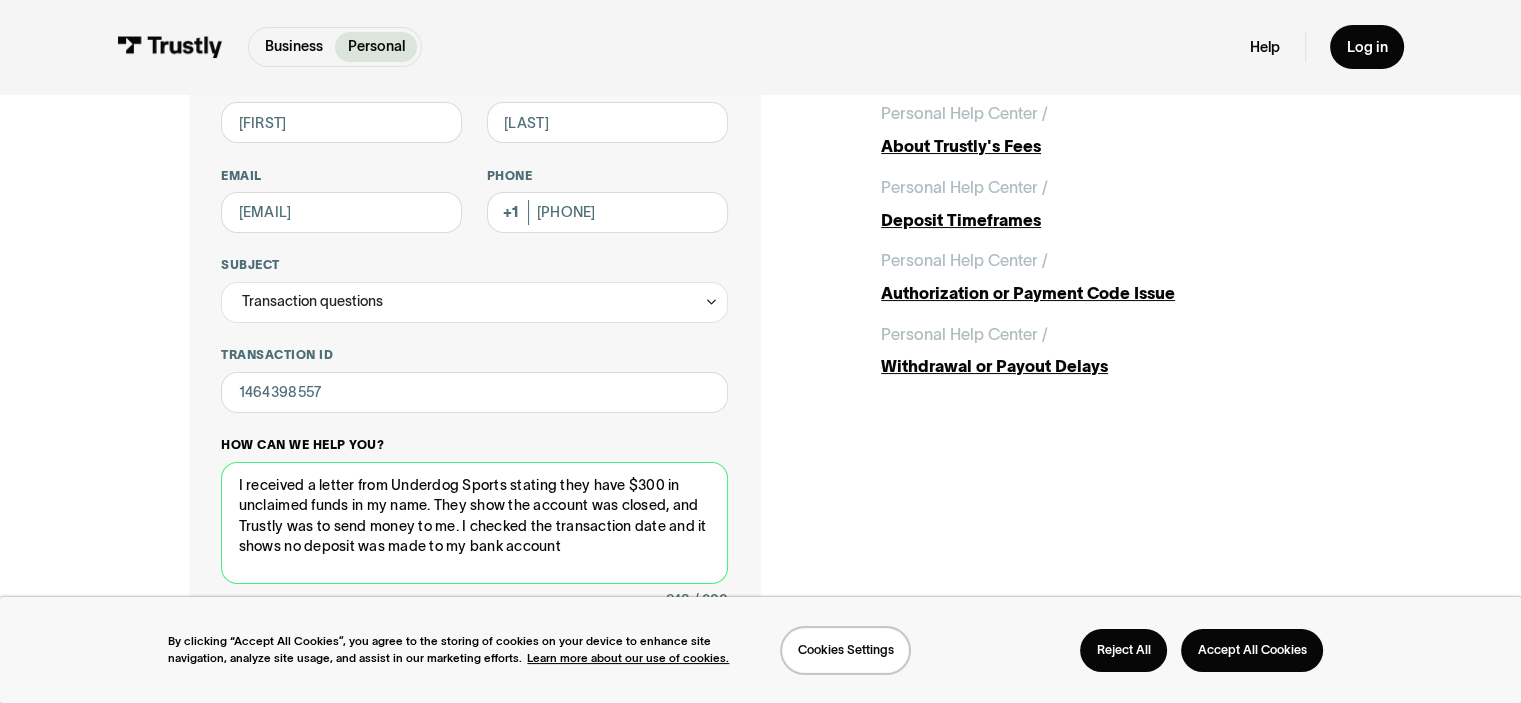 click on "I received a letter from Underdog Sports stating they have $300 in unclaimed funds in my name. They show the account was closed, and Trustly was to send money to me. I checked the transaction date and it shows no deposit was made to my bank account" at bounding box center (474, 523) 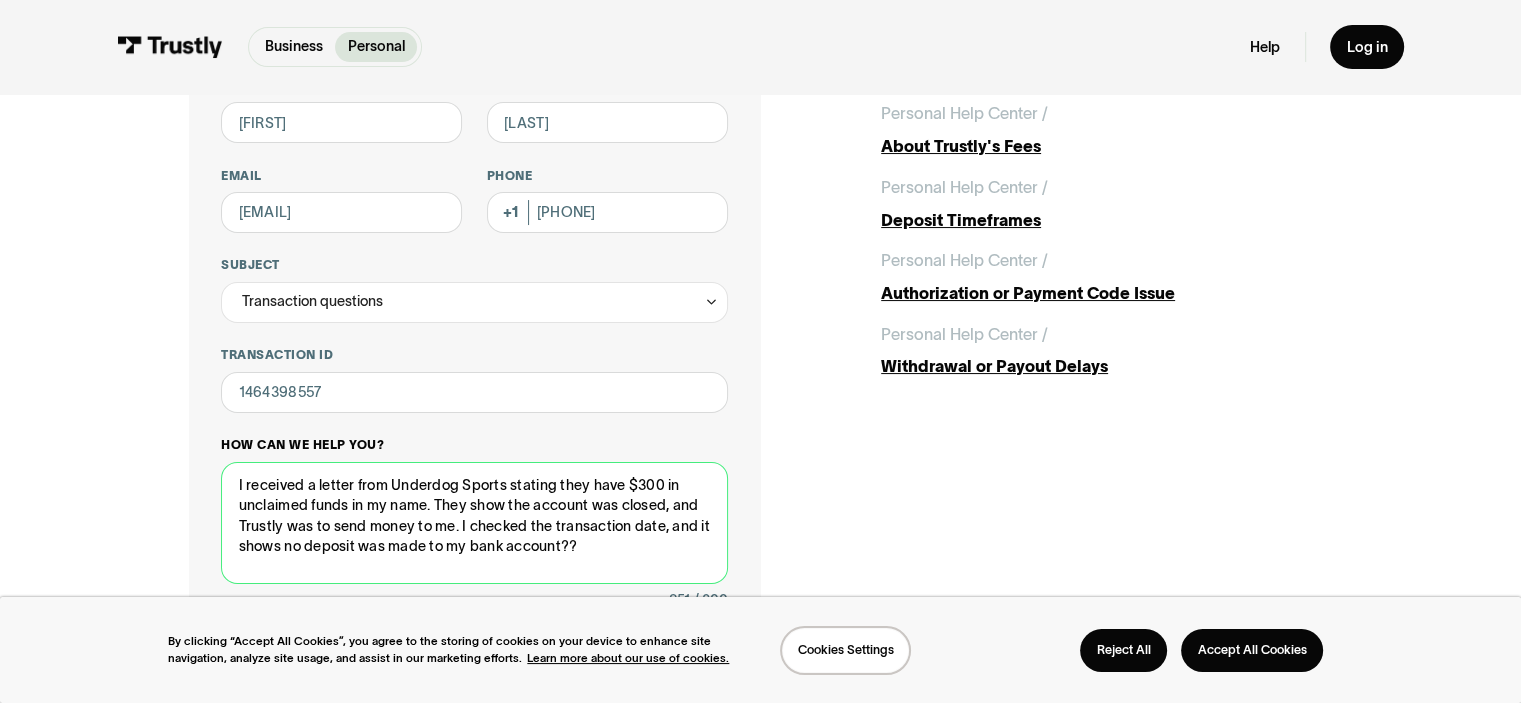 click on "I received a letter from Underdog Sports stating they have $300 in unclaimed funds in my name. They show the account was closed, and Trustly was to send money to me. I checked the transaction date, and it shows no deposit was made to my bank account??" at bounding box center (474, 523) 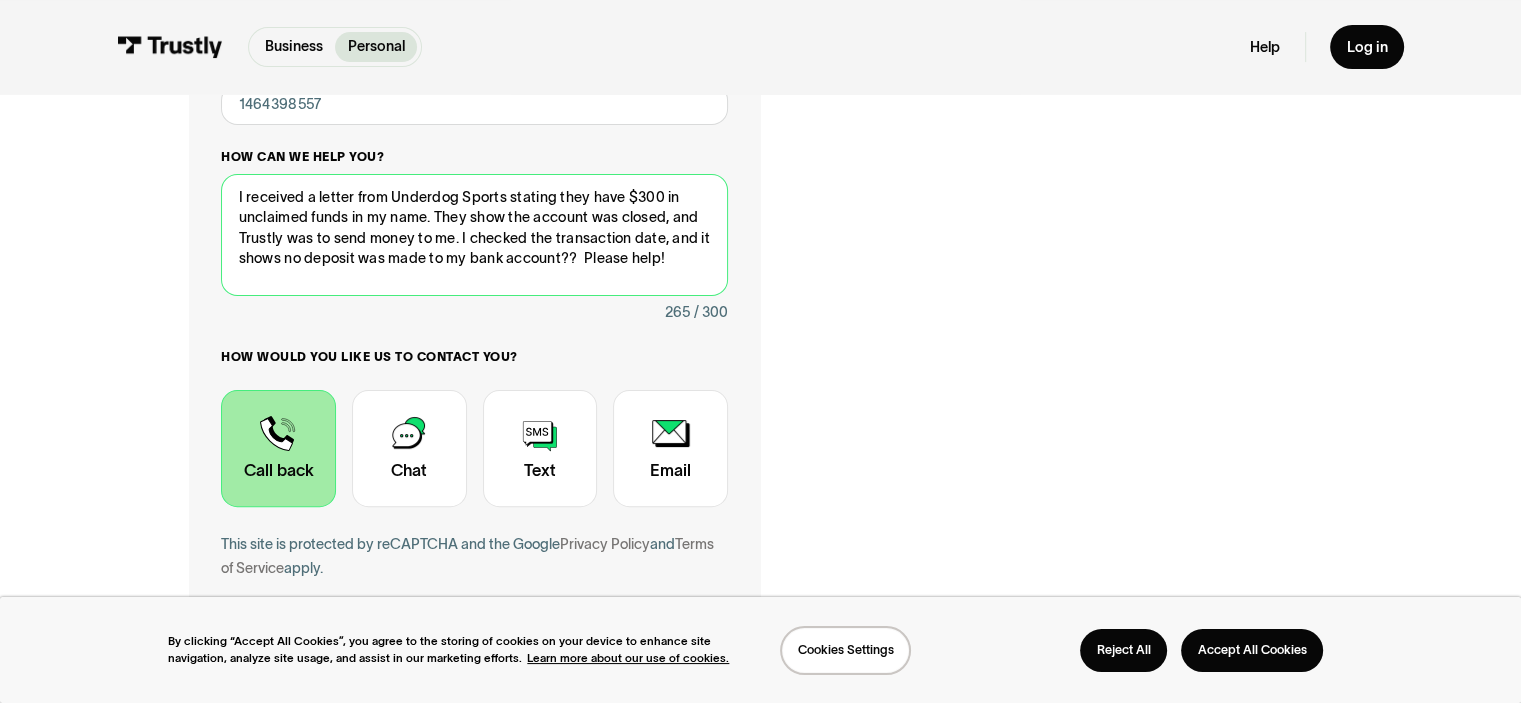 scroll, scrollTop: 500, scrollLeft: 0, axis: vertical 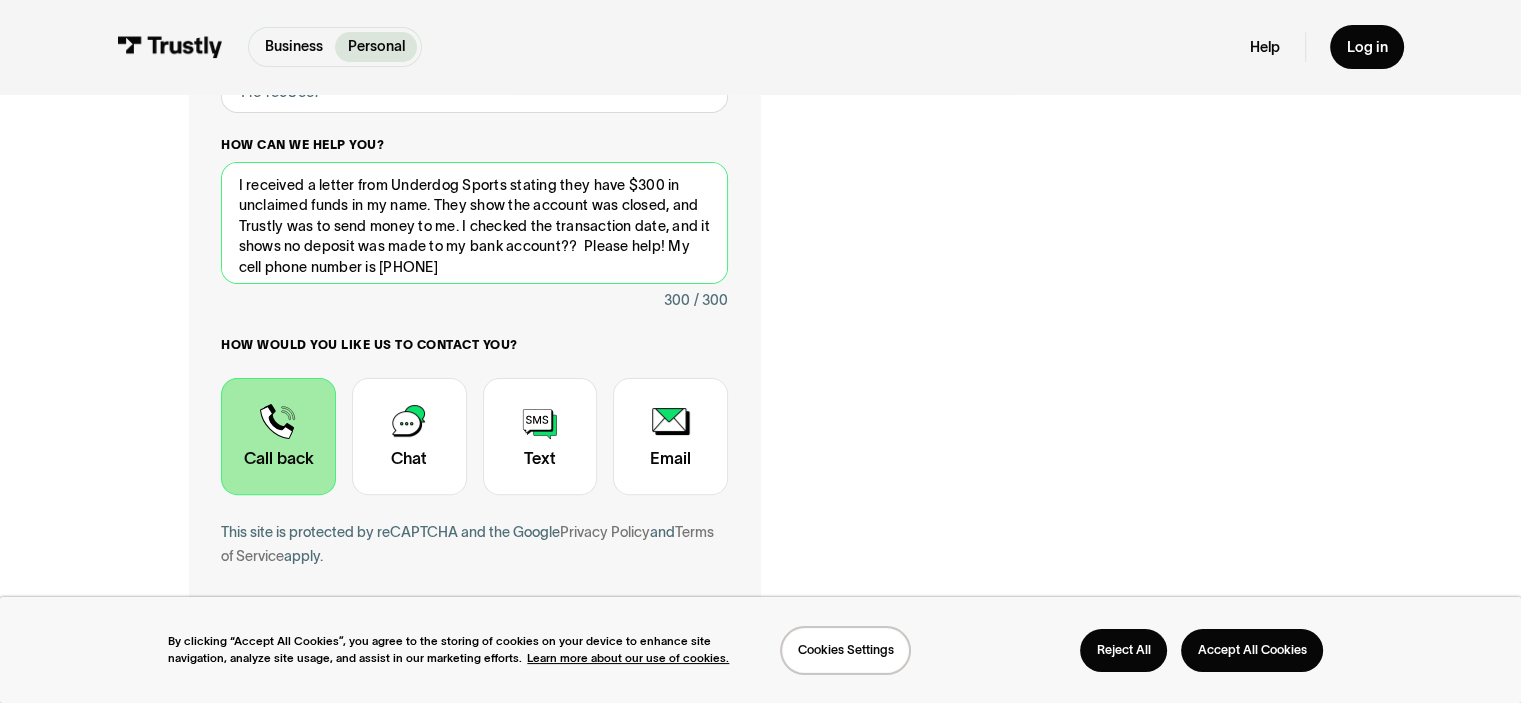 click on "I received a letter from Underdog Sports stating they have $300 in unclaimed funds in my name. They show the account was closed, and Trustly was to send money to me. I checked the transaction date, and it shows no deposit was made to my bank account??  Please help! My cell phone number is [PHONE]" at bounding box center (474, 223) 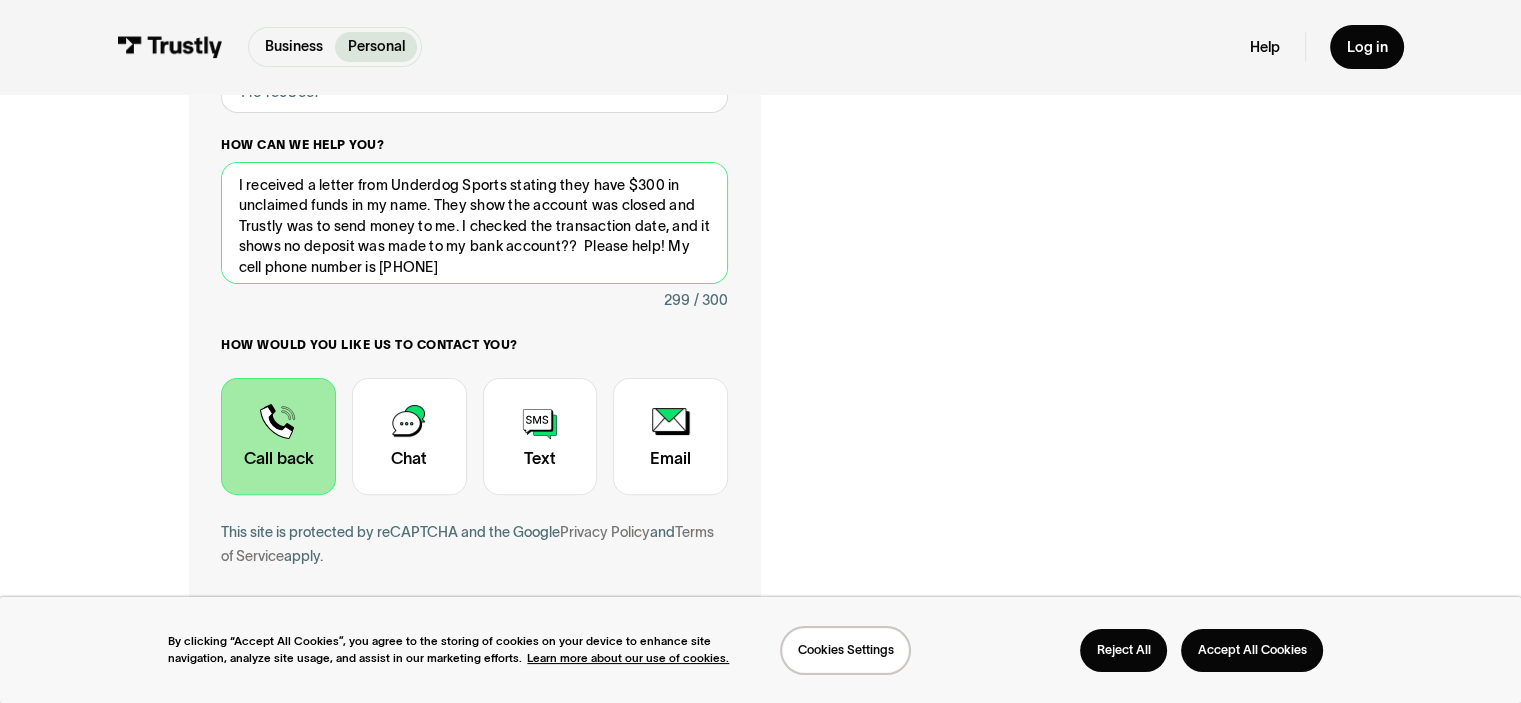 click on "I received a letter from Underdog Sports stating they have $300 in unclaimed funds in my name. They show the account was closed and Trustly was to send money to me. I checked the transaction date, and it shows no deposit was made to my bank account??  Please help! My cell phone number is [PHONE]" at bounding box center (474, 223) 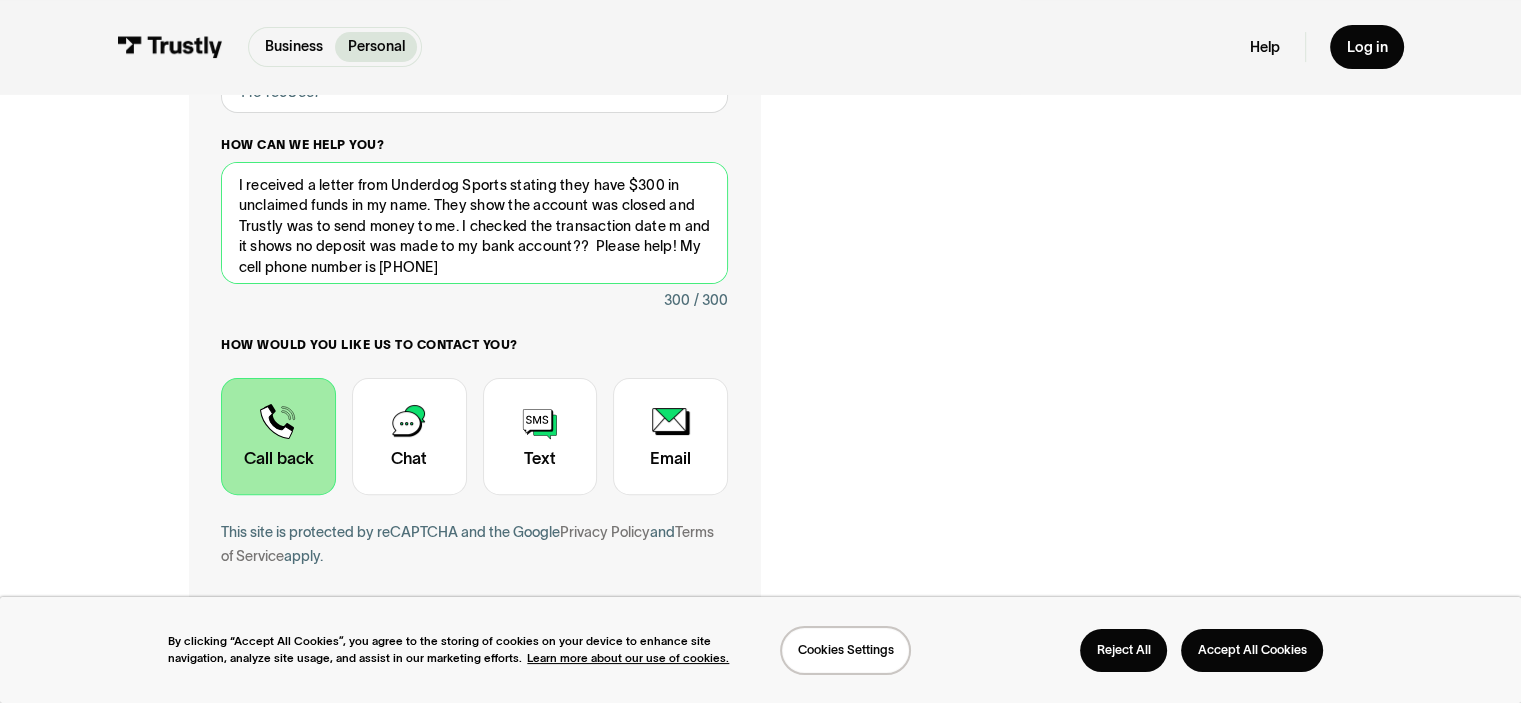 click on "I received a letter from Underdog Sports stating they have $300 in unclaimed funds in my name. They show the account was closed and Trustly was to send money to me. I checked the transaction date m and it shows no deposit was made to my bank account??  Please help! My cell phone number is [PHONE]" at bounding box center [474, 223] 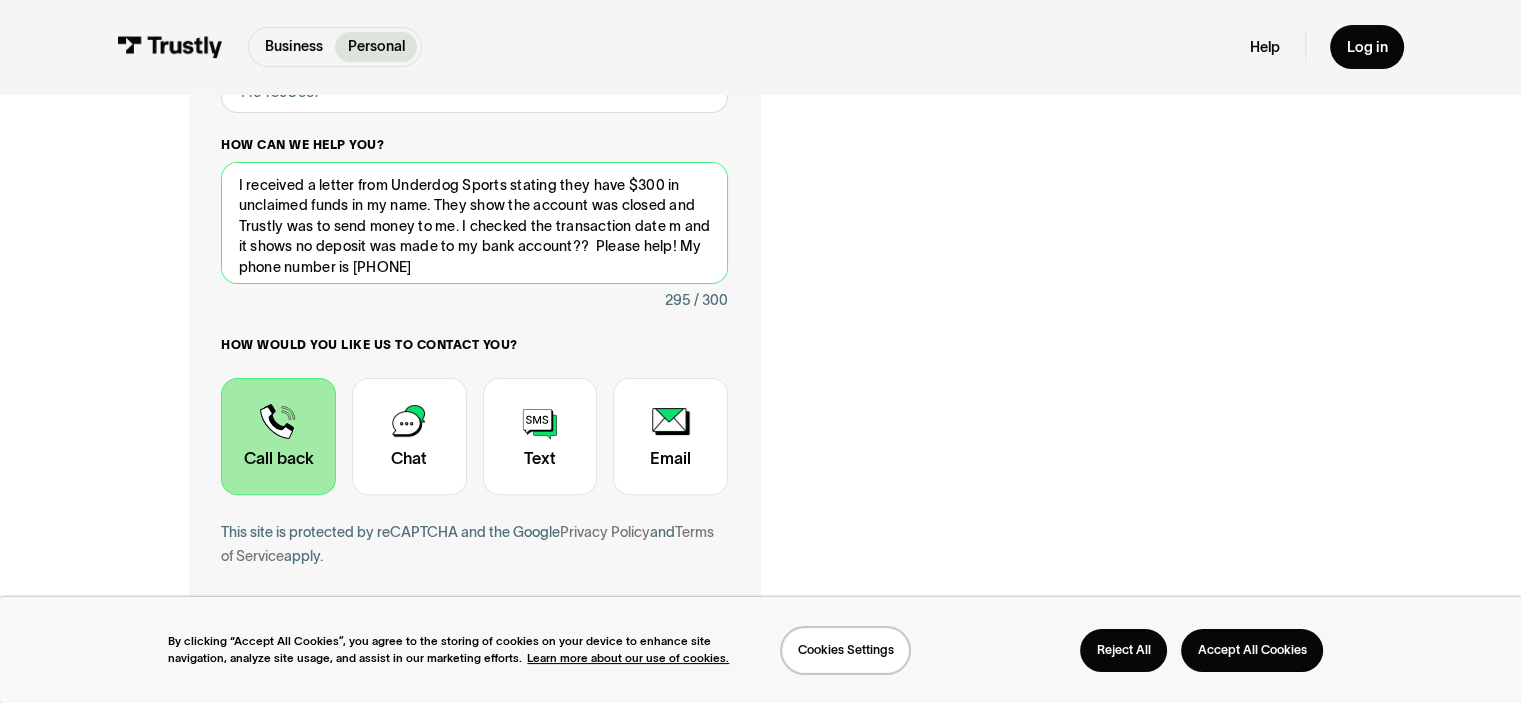 click on "I received a letter from Underdog Sports stating they have $300 in unclaimed funds in my name. They show the account was closed and Trustly was to send money to me. I checked the transaction date m and it shows no deposit was made to my bank account??  Please help! My phone number is [PHONE]" at bounding box center (474, 223) 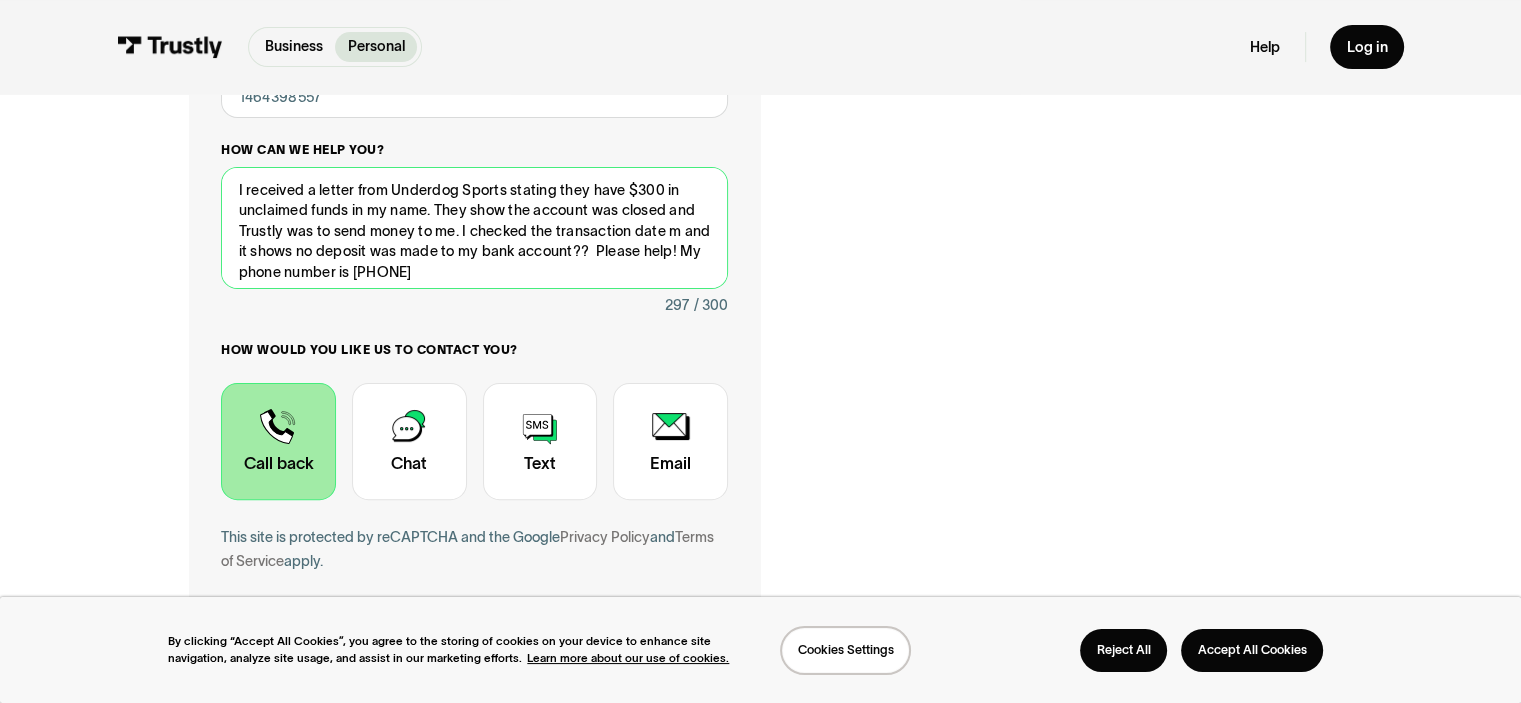 scroll, scrollTop: 500, scrollLeft: 0, axis: vertical 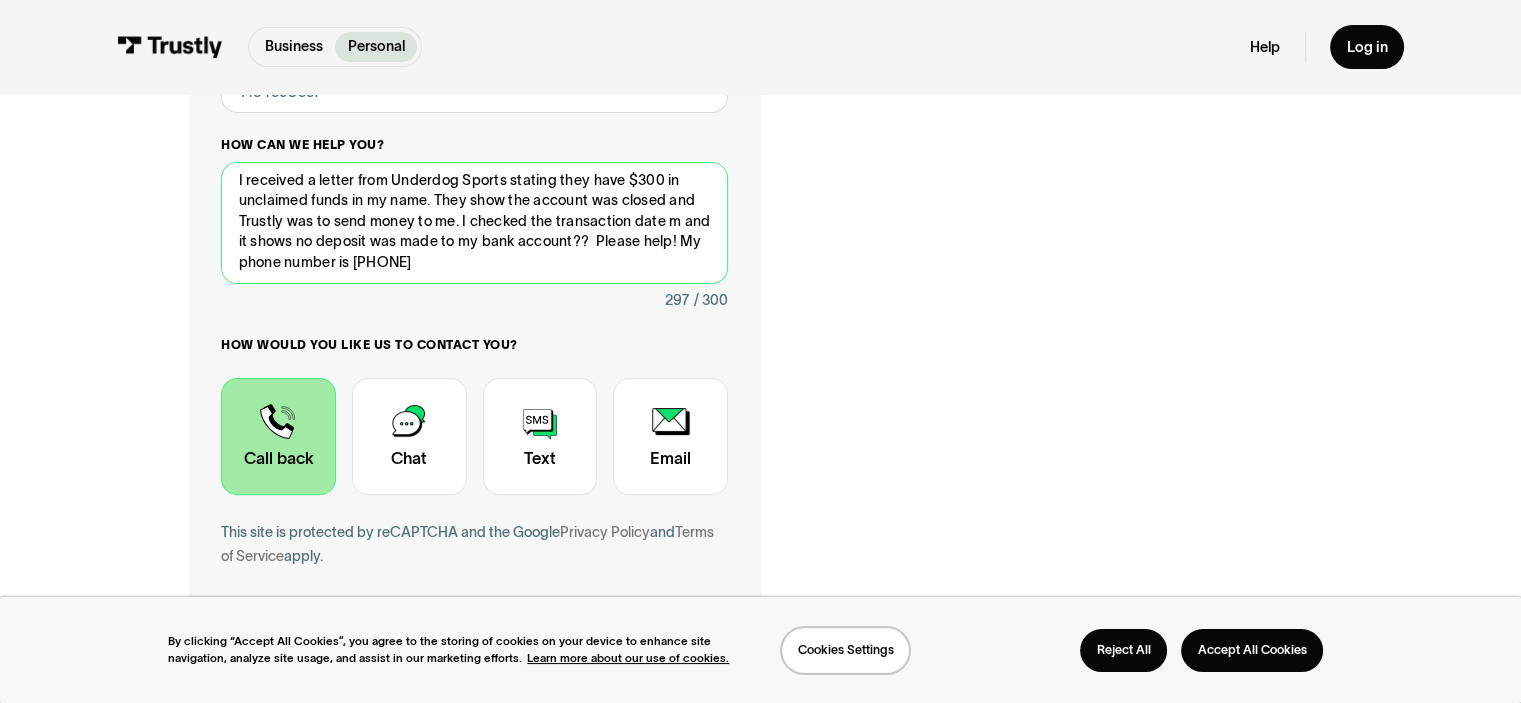 drag, startPoint x: 639, startPoint y: 255, endPoint x: 659, endPoint y: 271, distance: 25.612497 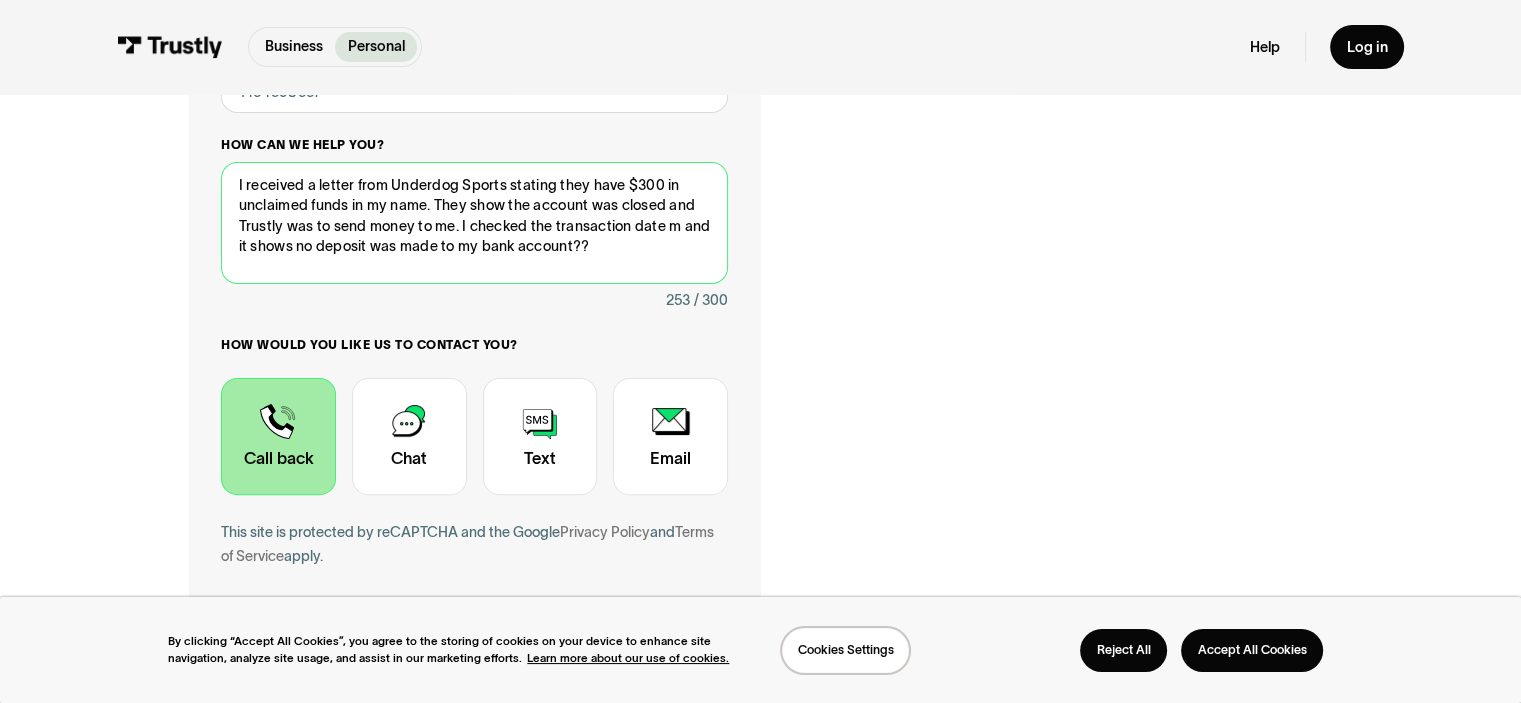 scroll, scrollTop: 0, scrollLeft: 0, axis: both 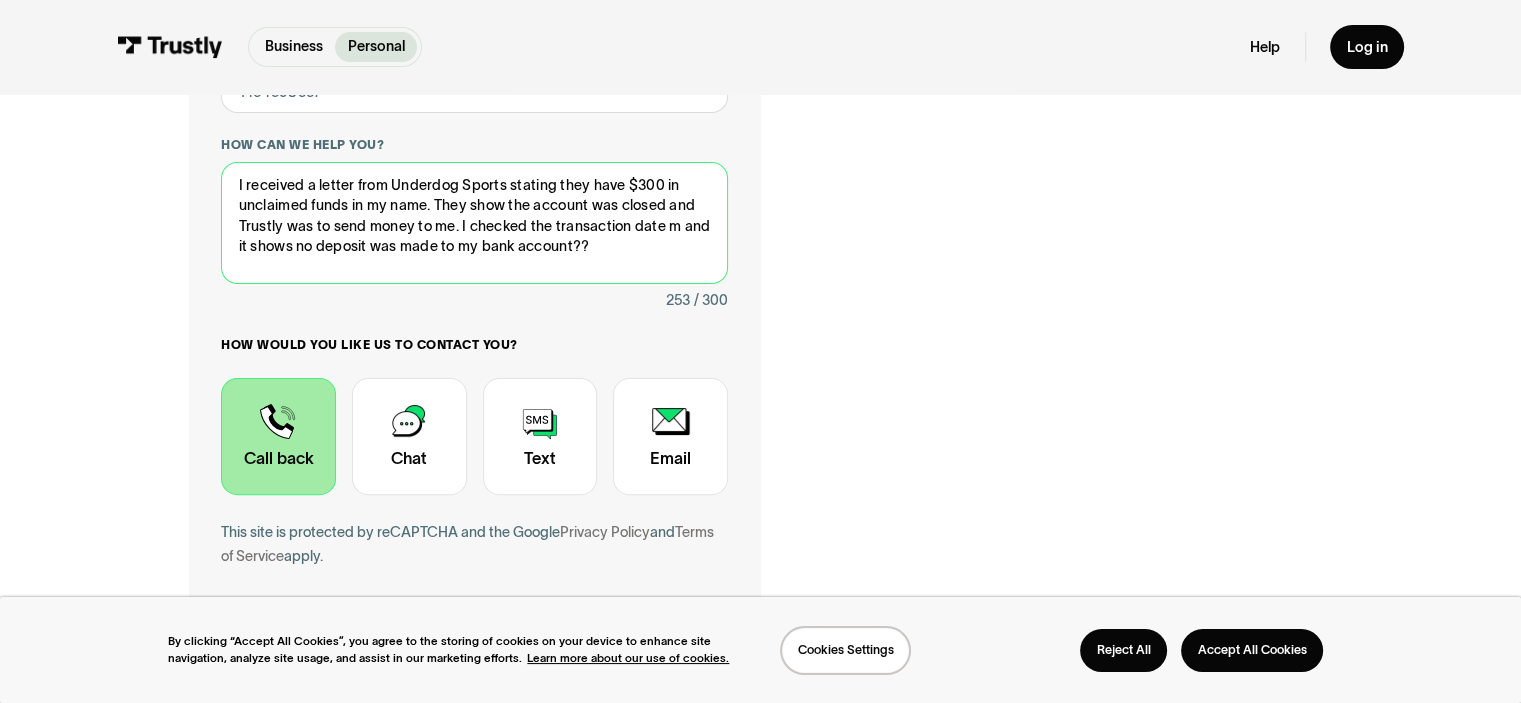 type on "I received a letter from Underdog Sports stating they have $300 in unclaimed funds in my name. They show the account was closed and Trustly was to send money to me. I checked the transaction date m and it shows no deposit was made to my bank account??" 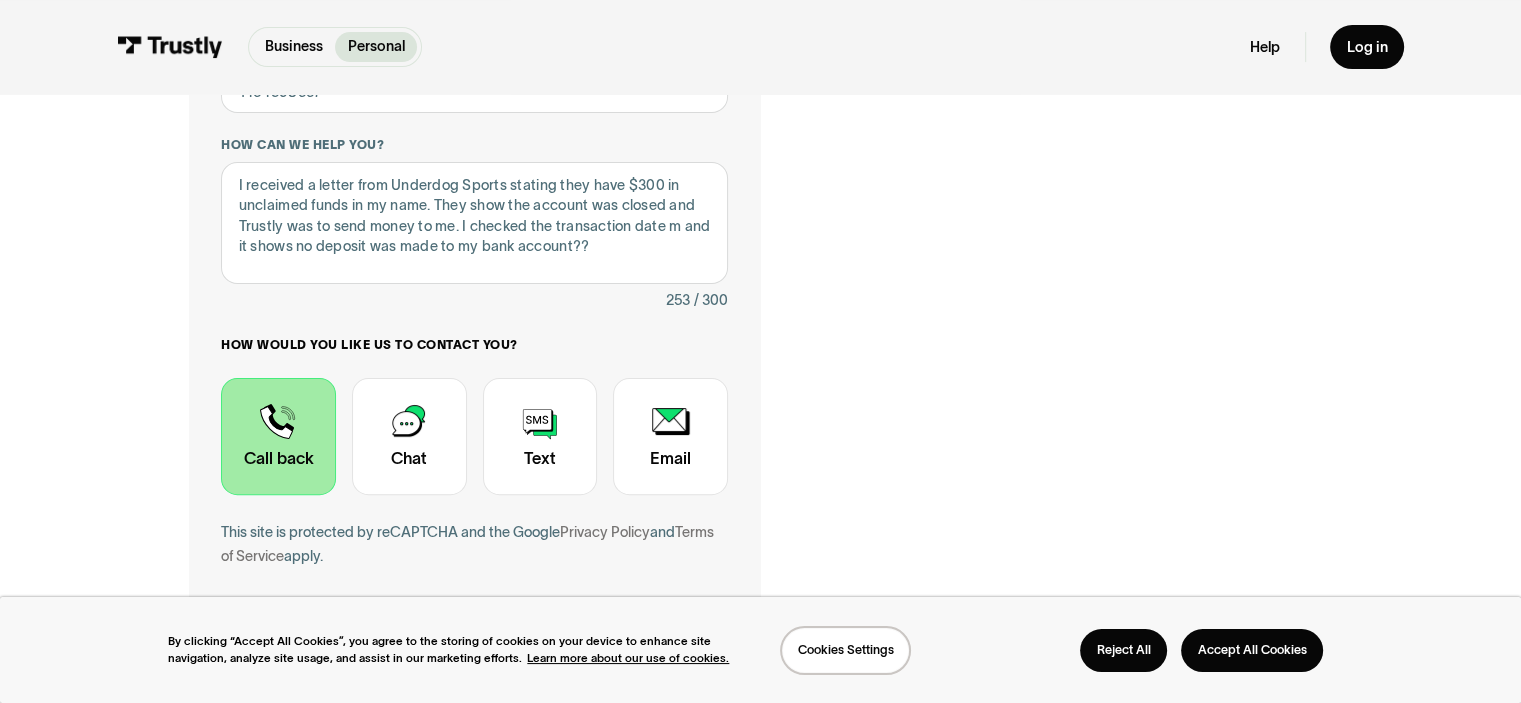 click at bounding box center (278, 437) 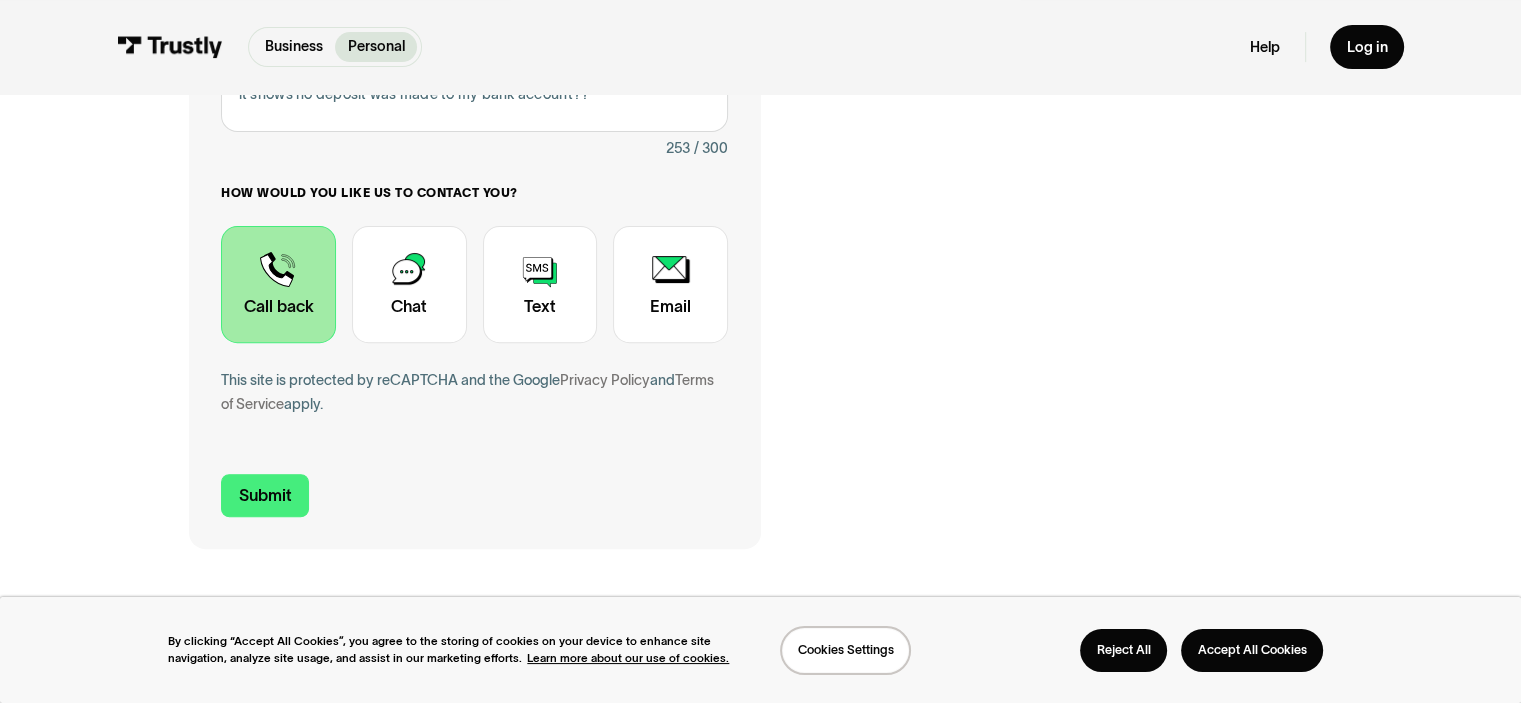 scroll, scrollTop: 700, scrollLeft: 0, axis: vertical 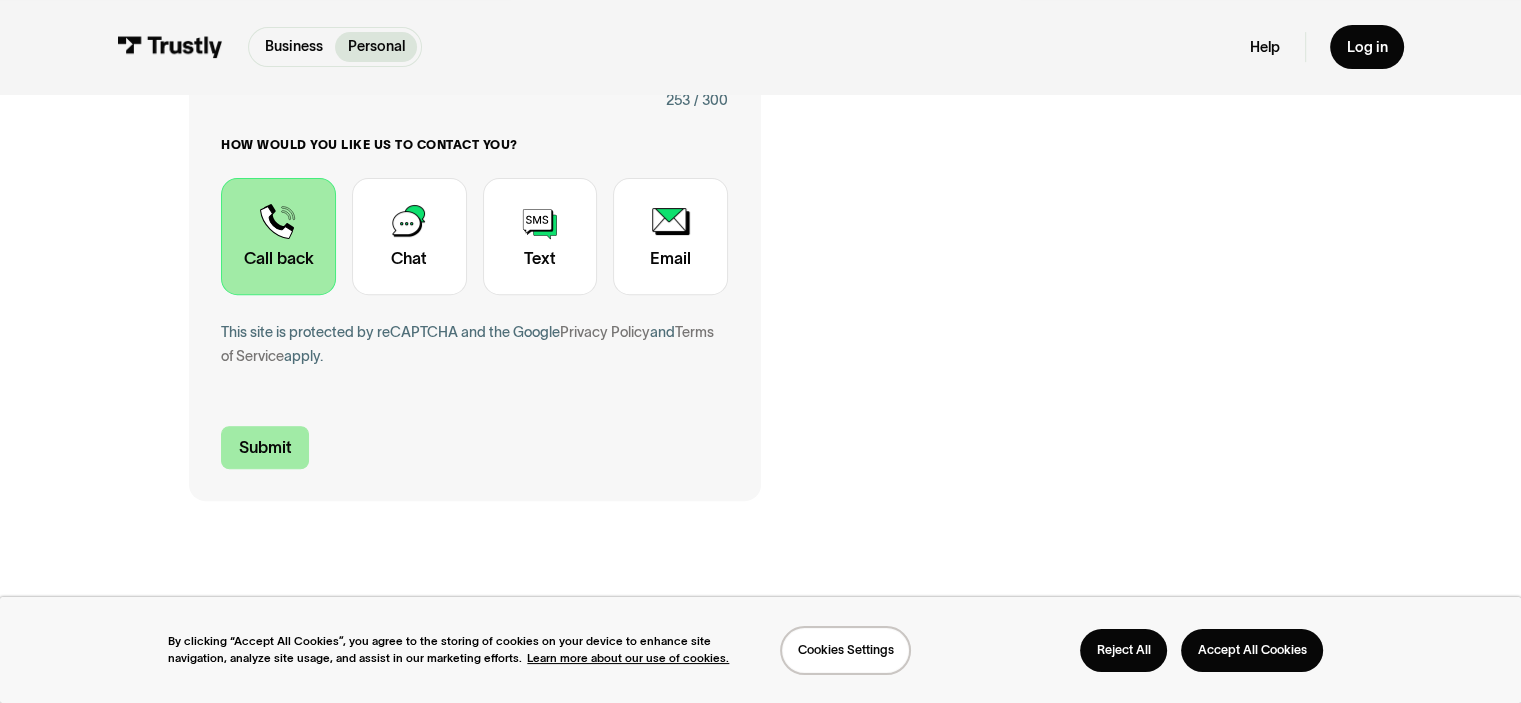 click on "Submit" at bounding box center [265, 447] 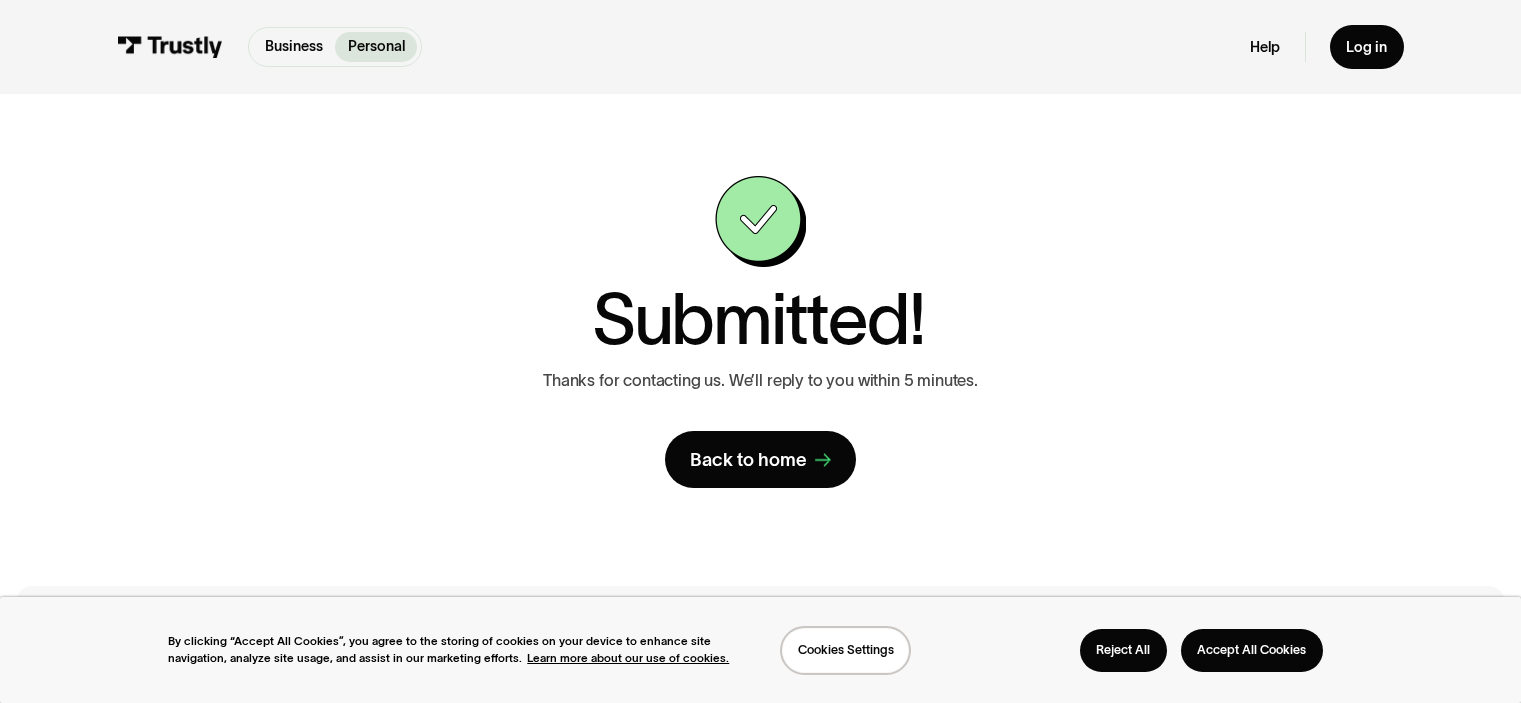 scroll, scrollTop: 0, scrollLeft: 0, axis: both 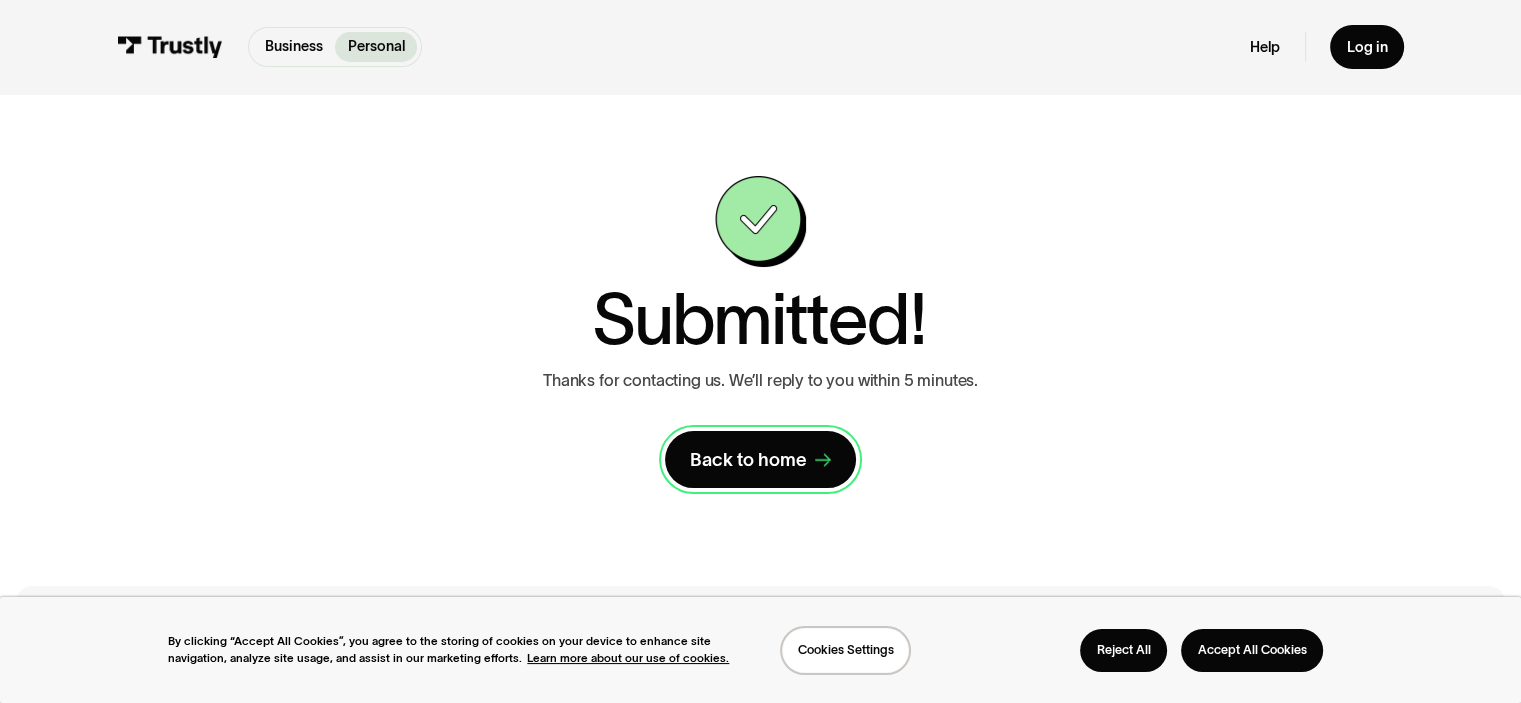 click on "Back to home" at bounding box center [748, 460] 